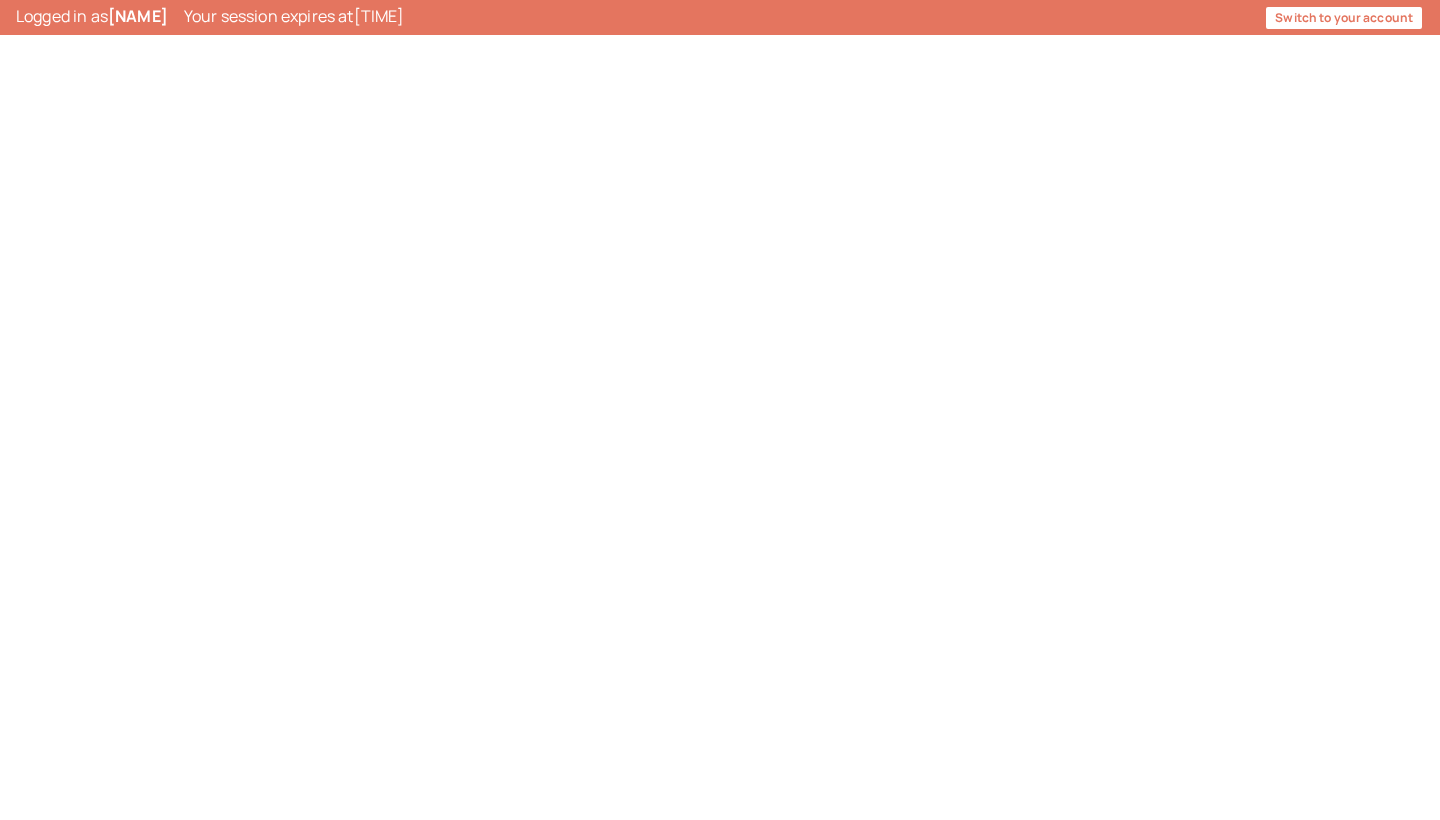scroll, scrollTop: 0, scrollLeft: 0, axis: both 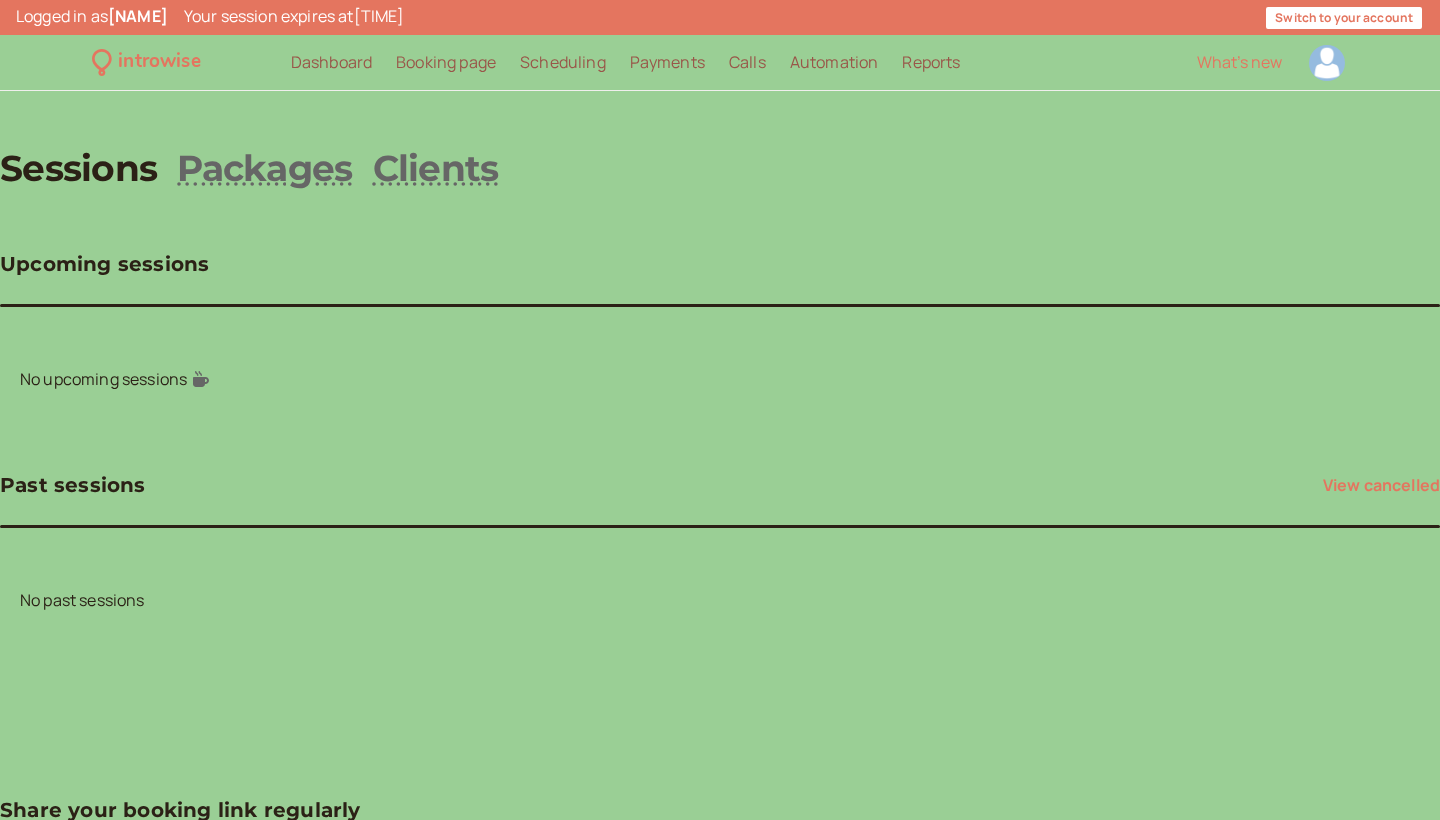 click at bounding box center (1327, 63) 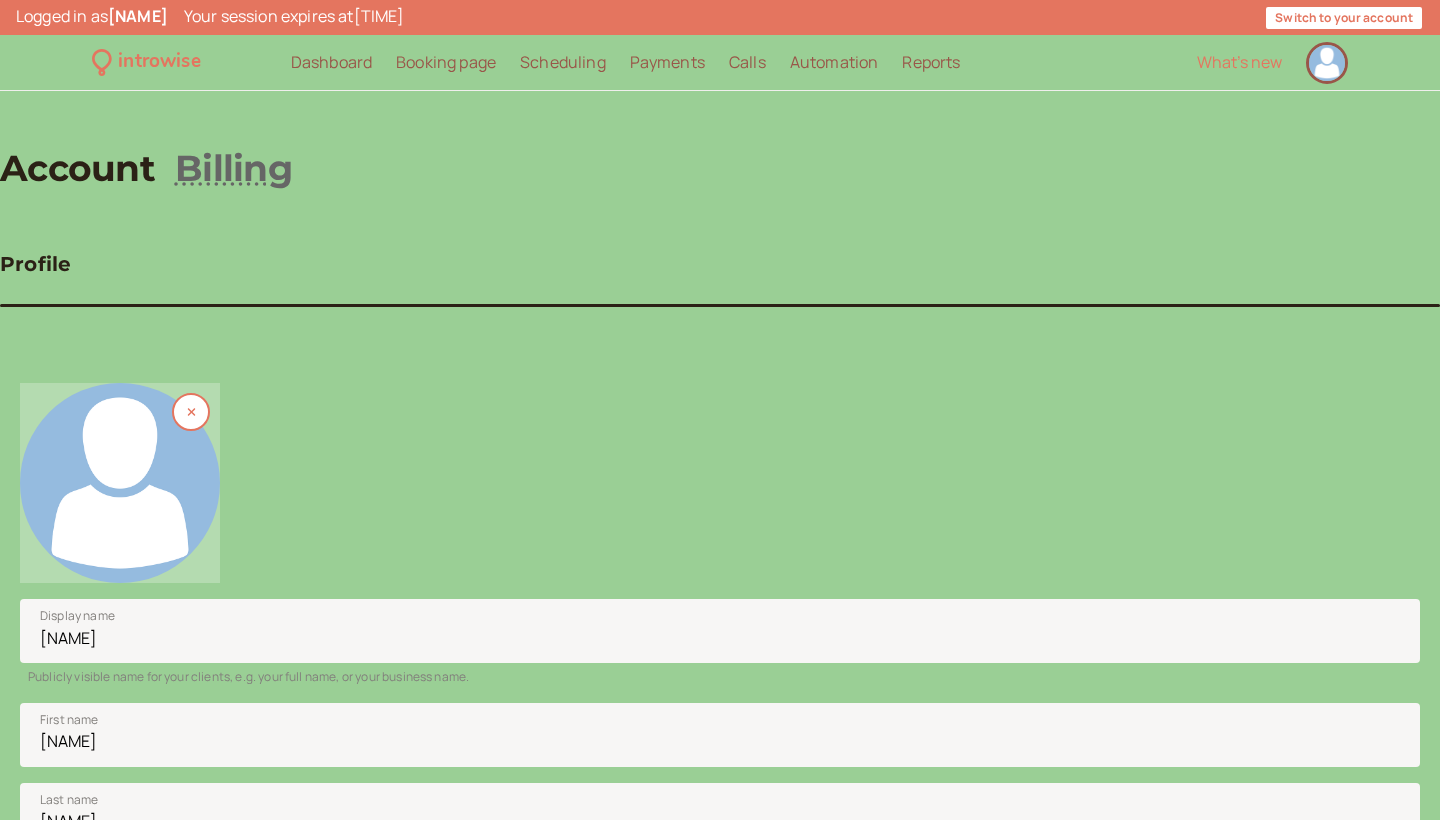 click on "Account Billing" at bounding box center [720, 168] 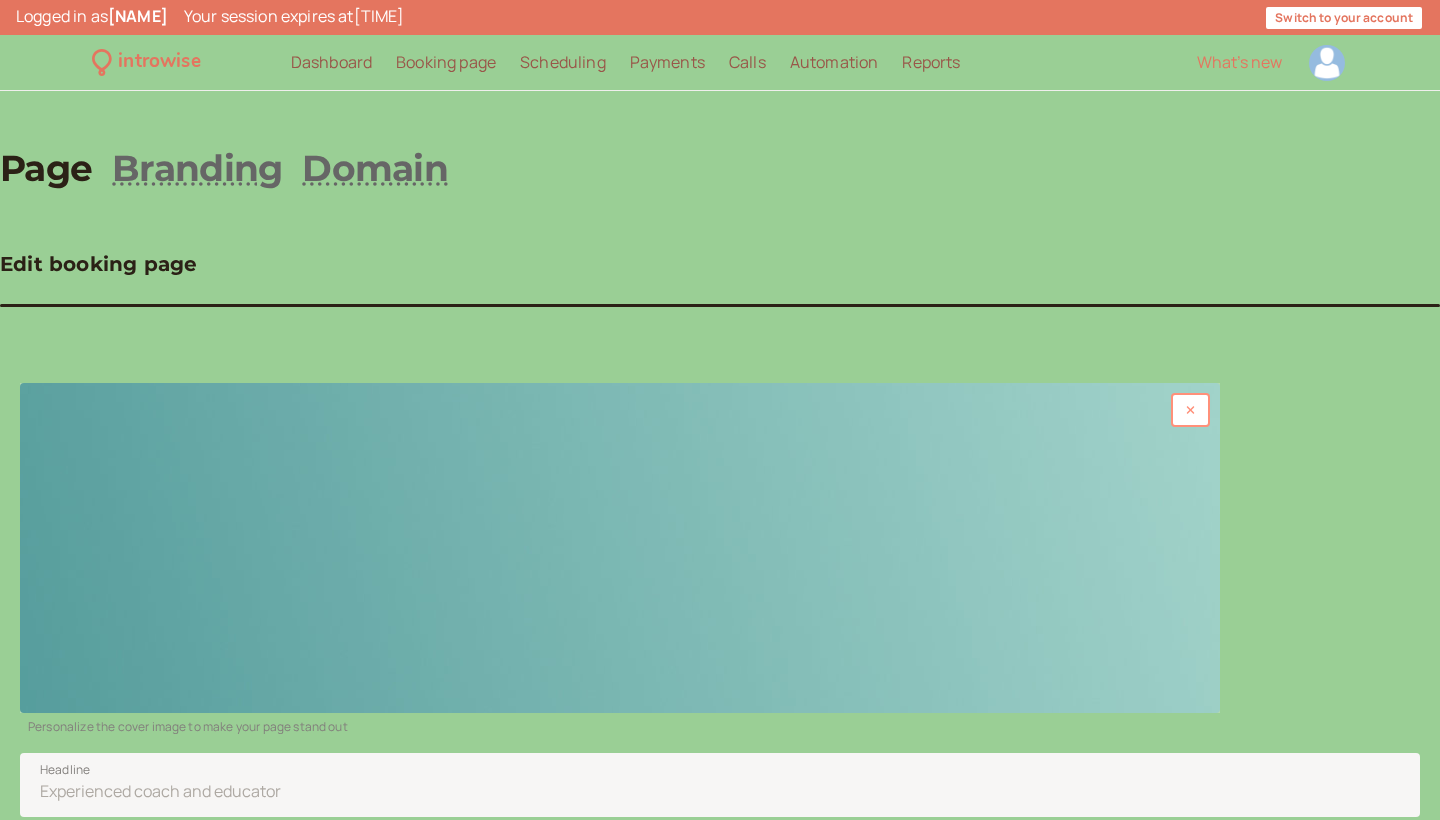 click at bounding box center [1190, 410] 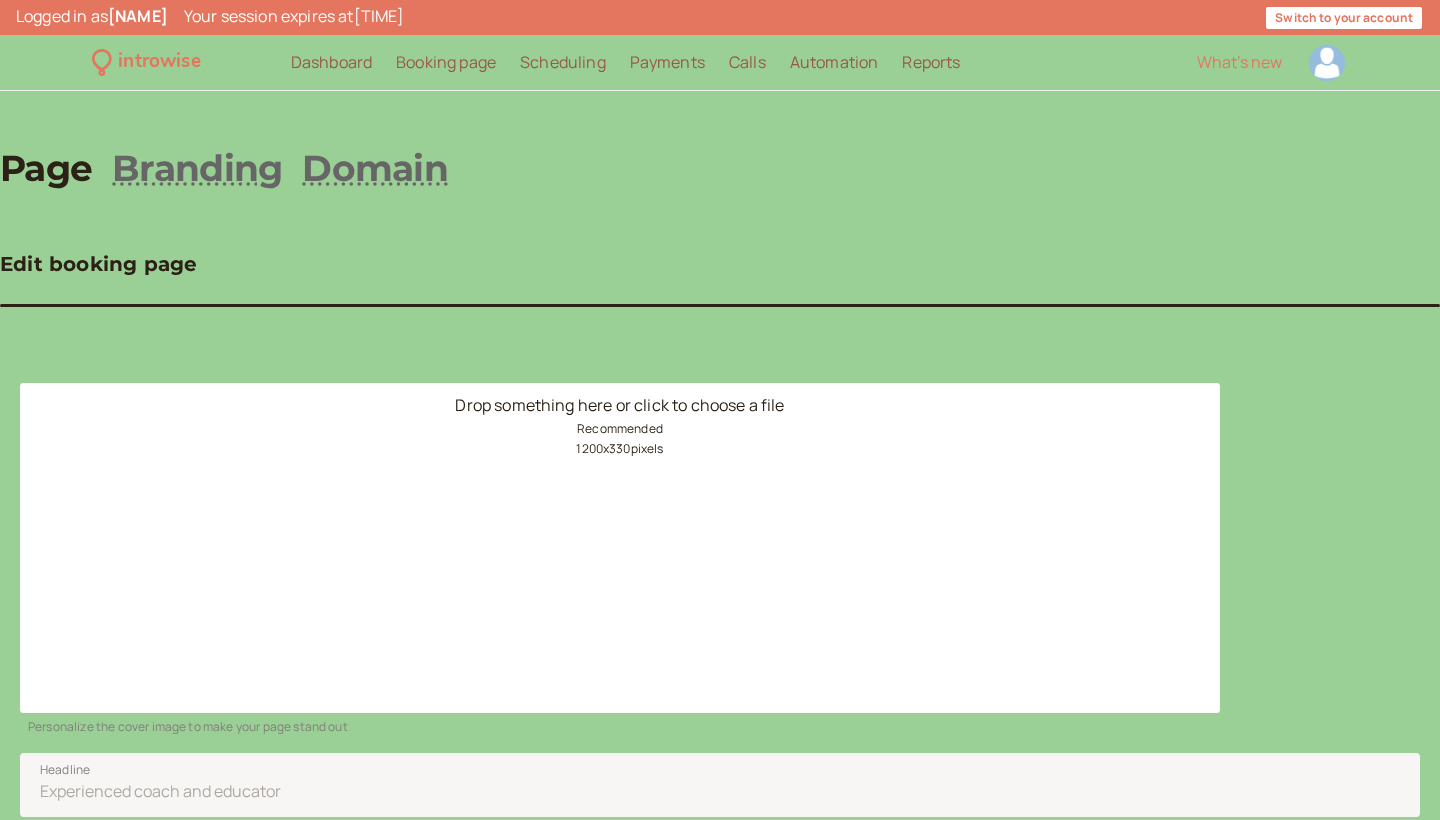 click on "Drop something here or click to choose a file Recommended 1200  x  330  pixels" at bounding box center (620, 548) 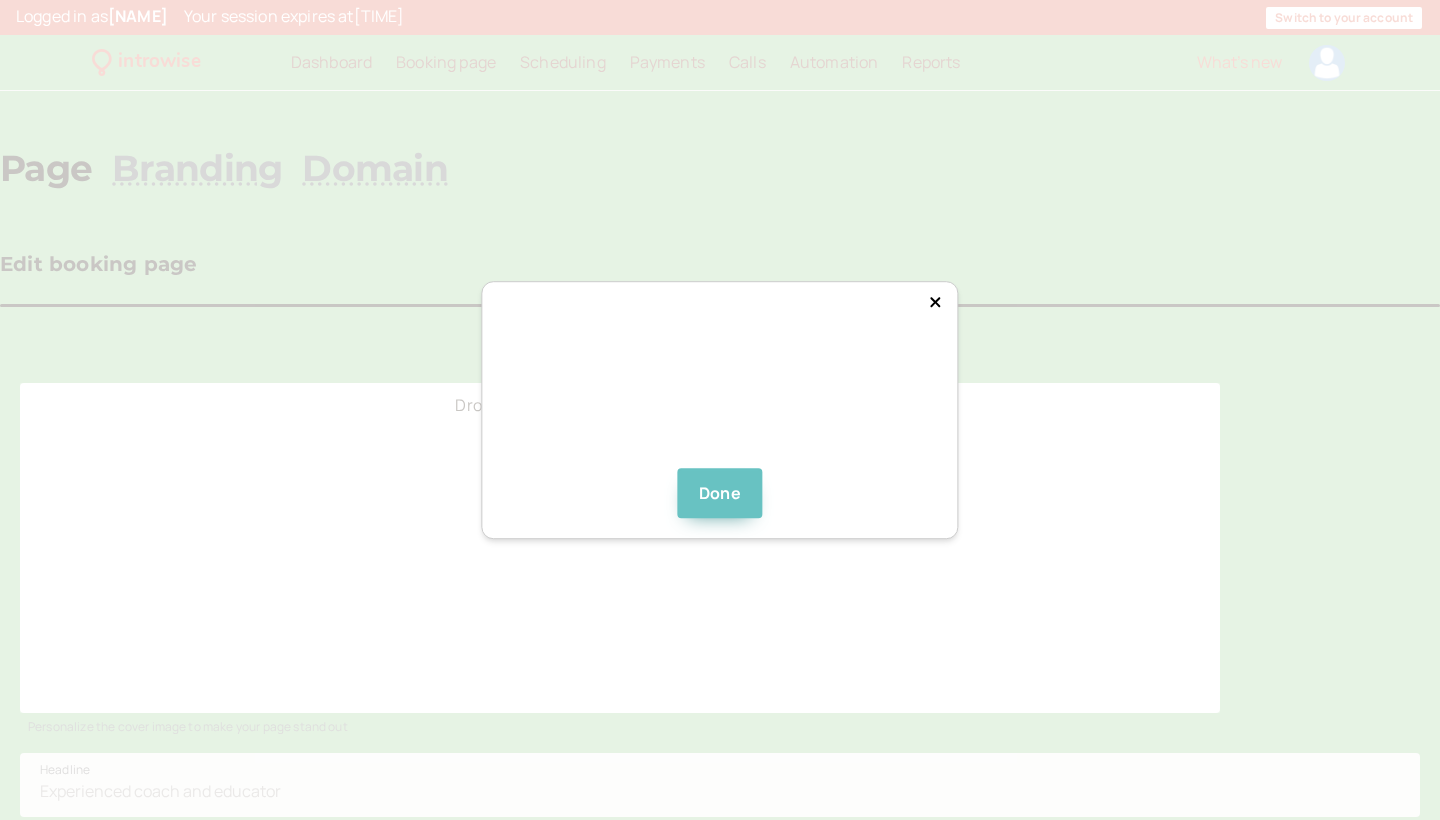 click on "Done" at bounding box center (720, 493) 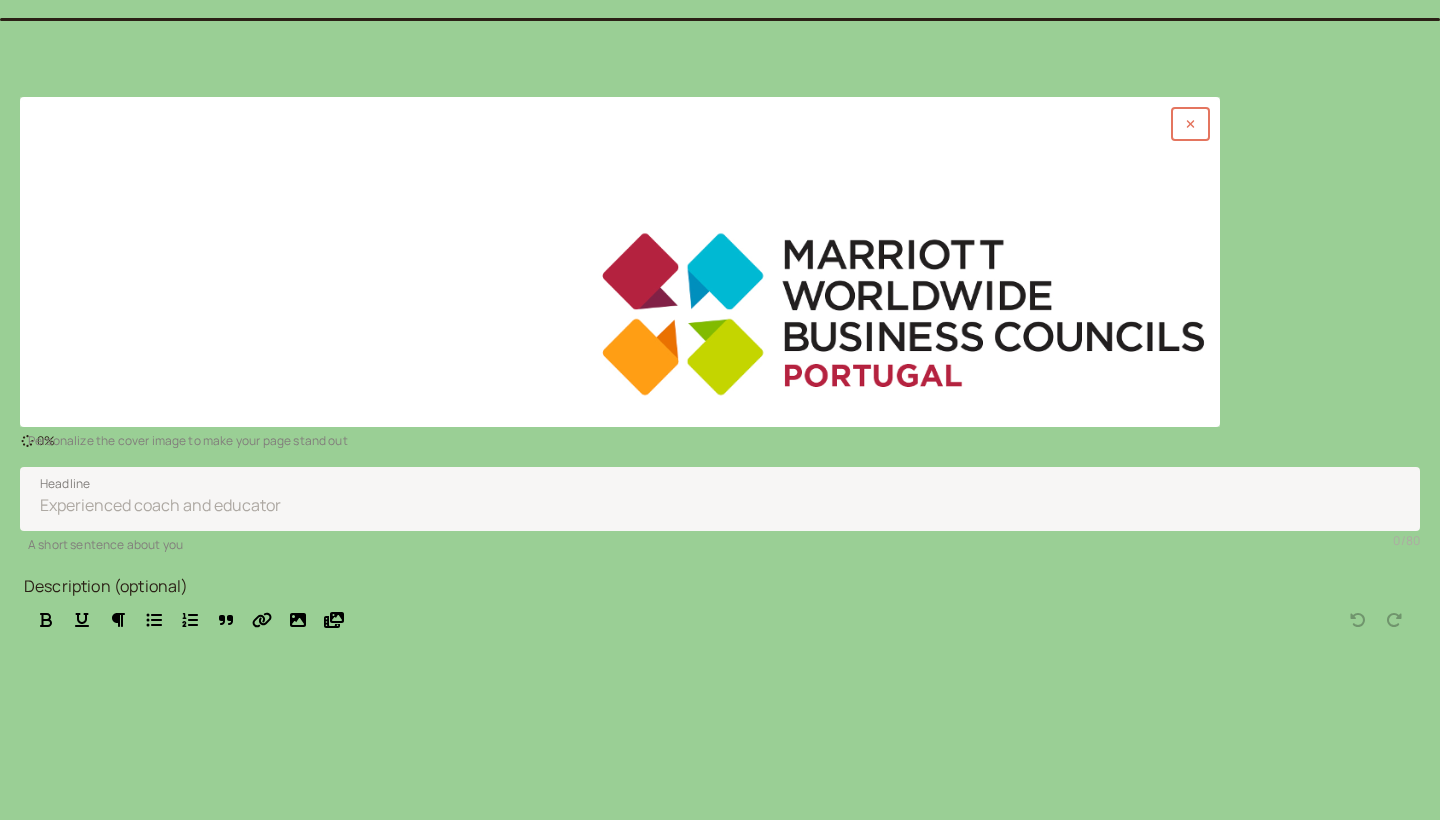 scroll, scrollTop: 291, scrollLeft: 0, axis: vertical 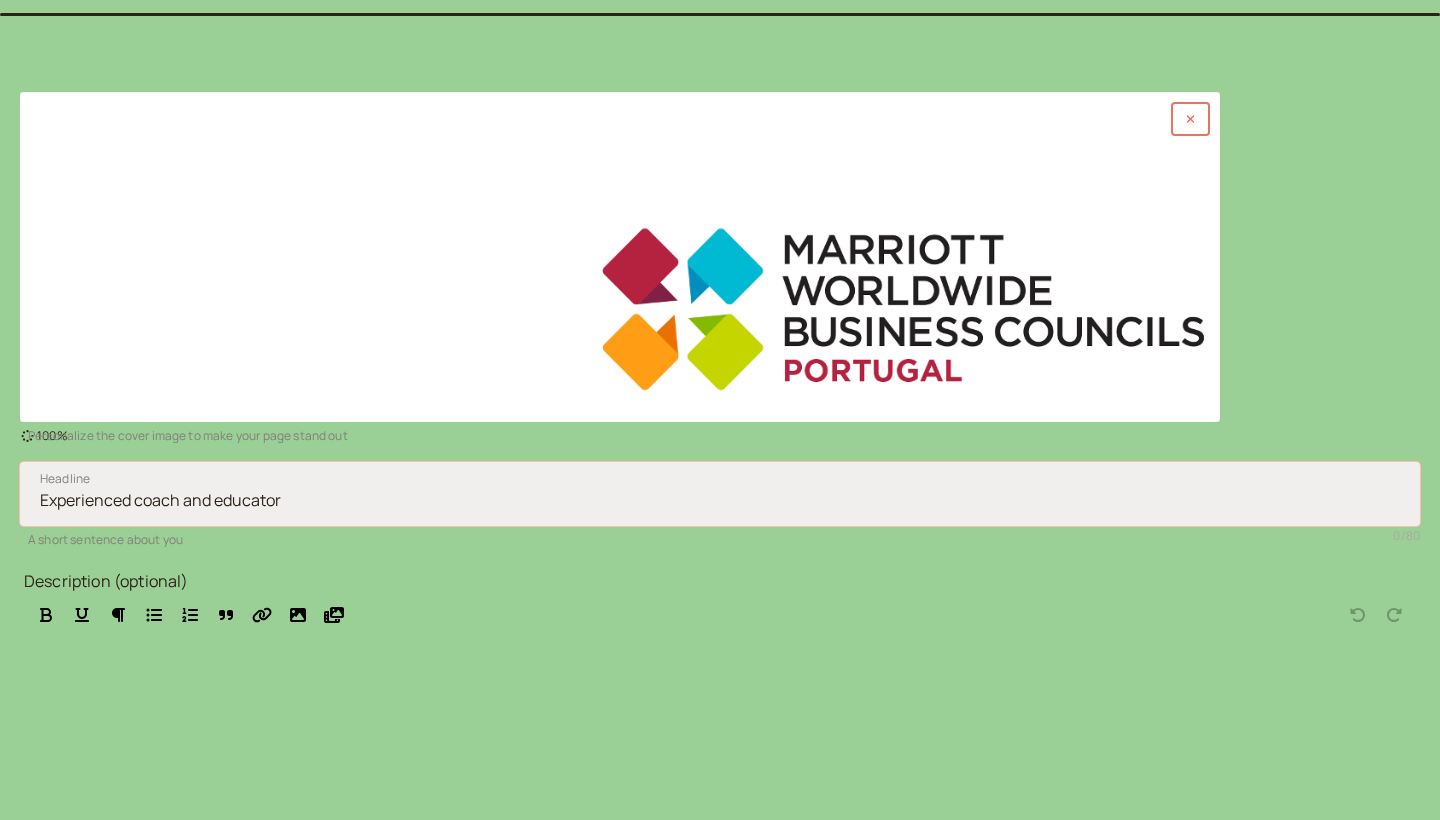 click on "Headline" at bounding box center [720, 494] 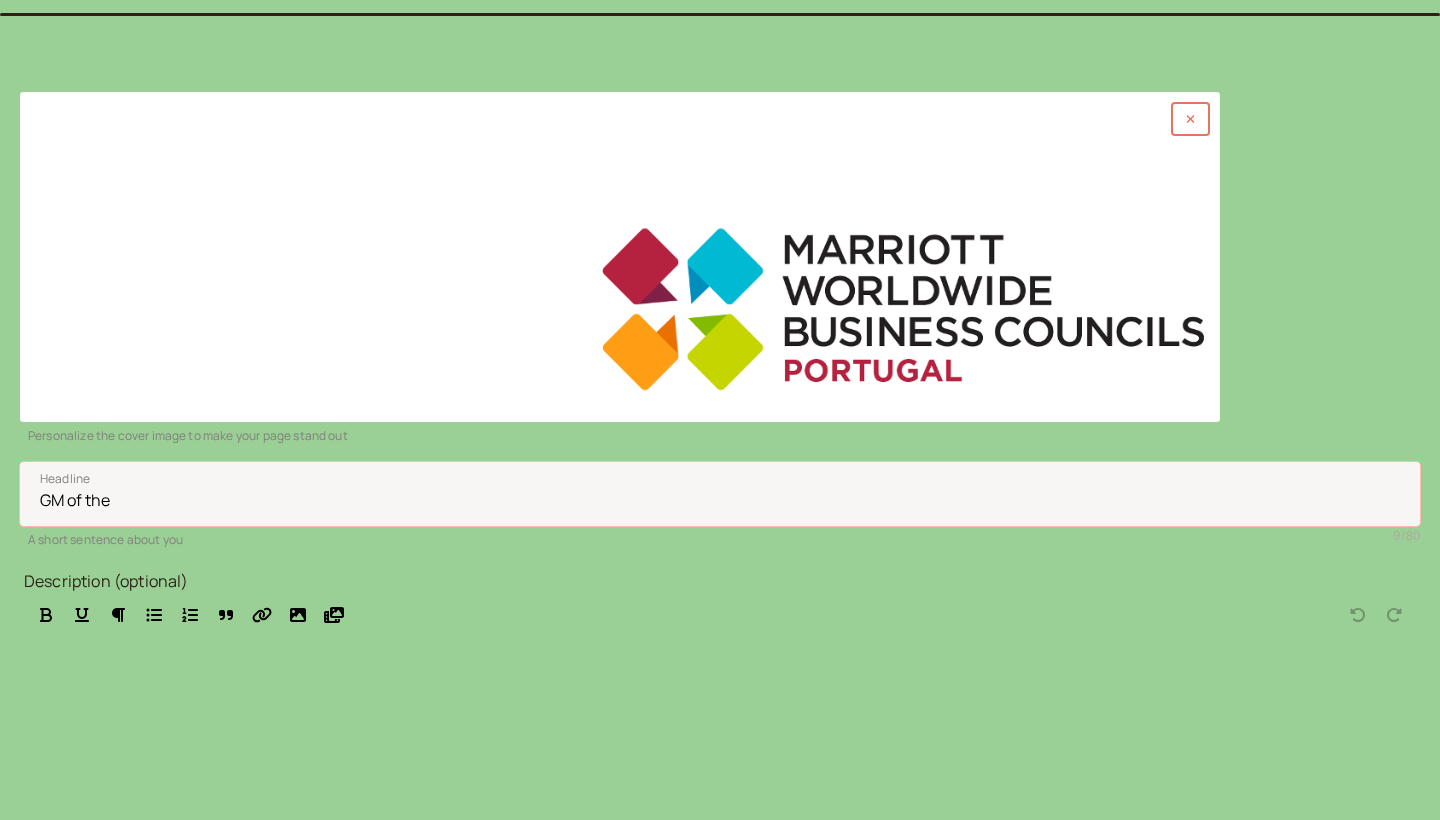 paste on "W [CITY] Hotel & Residences" 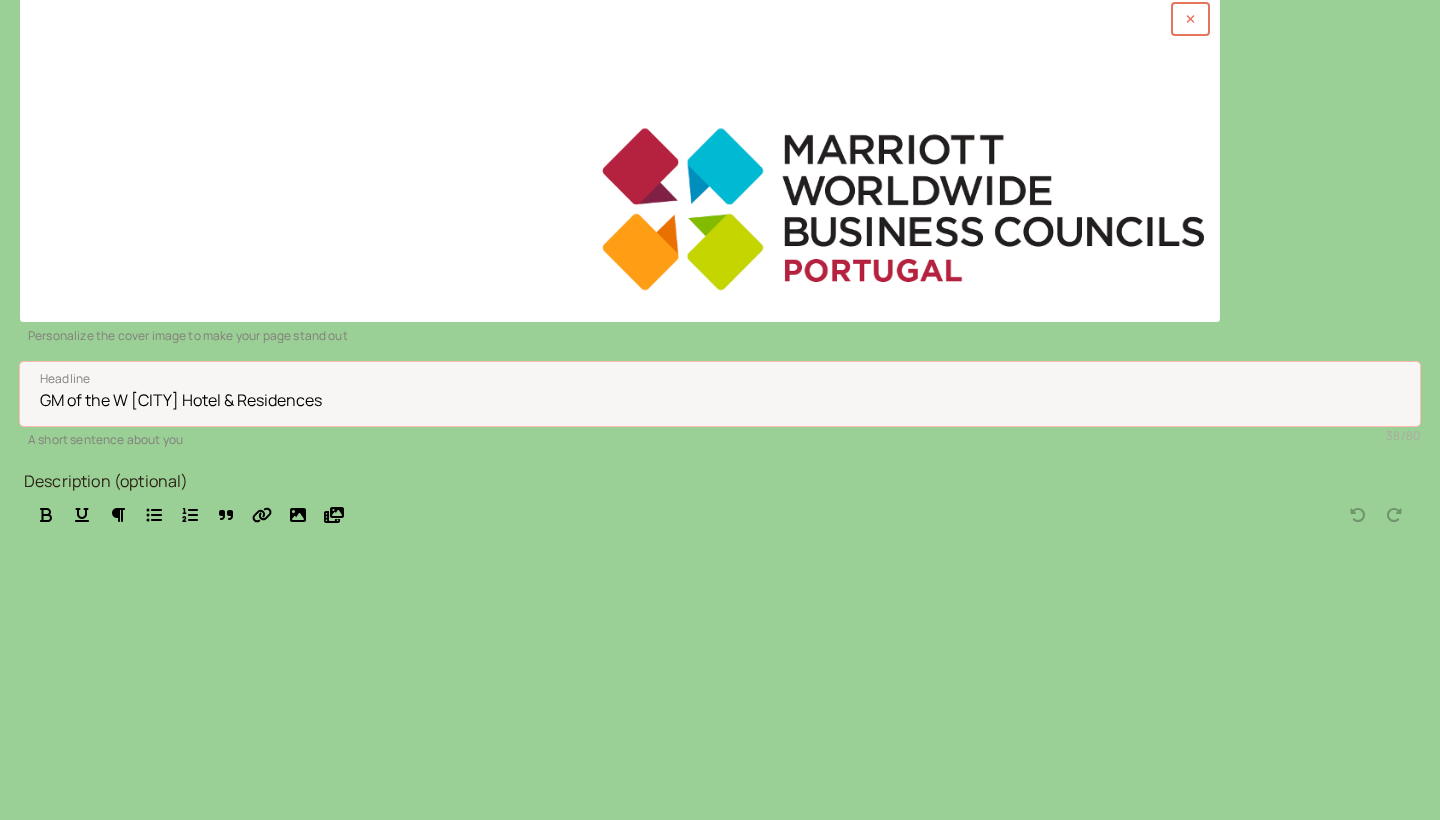 scroll, scrollTop: 390, scrollLeft: 0, axis: vertical 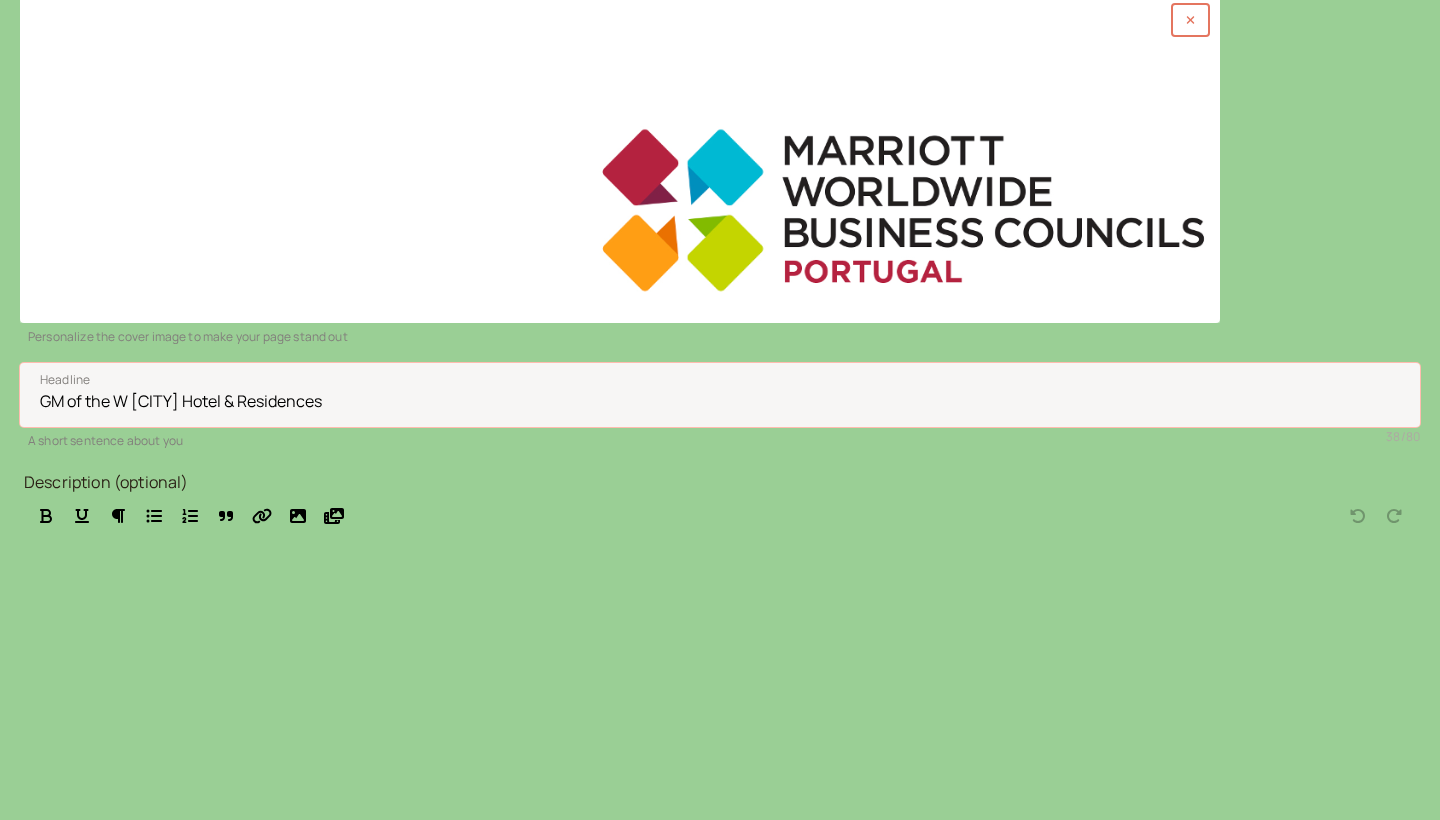 type on "GM of the W [CITY] Hotel & Residences" 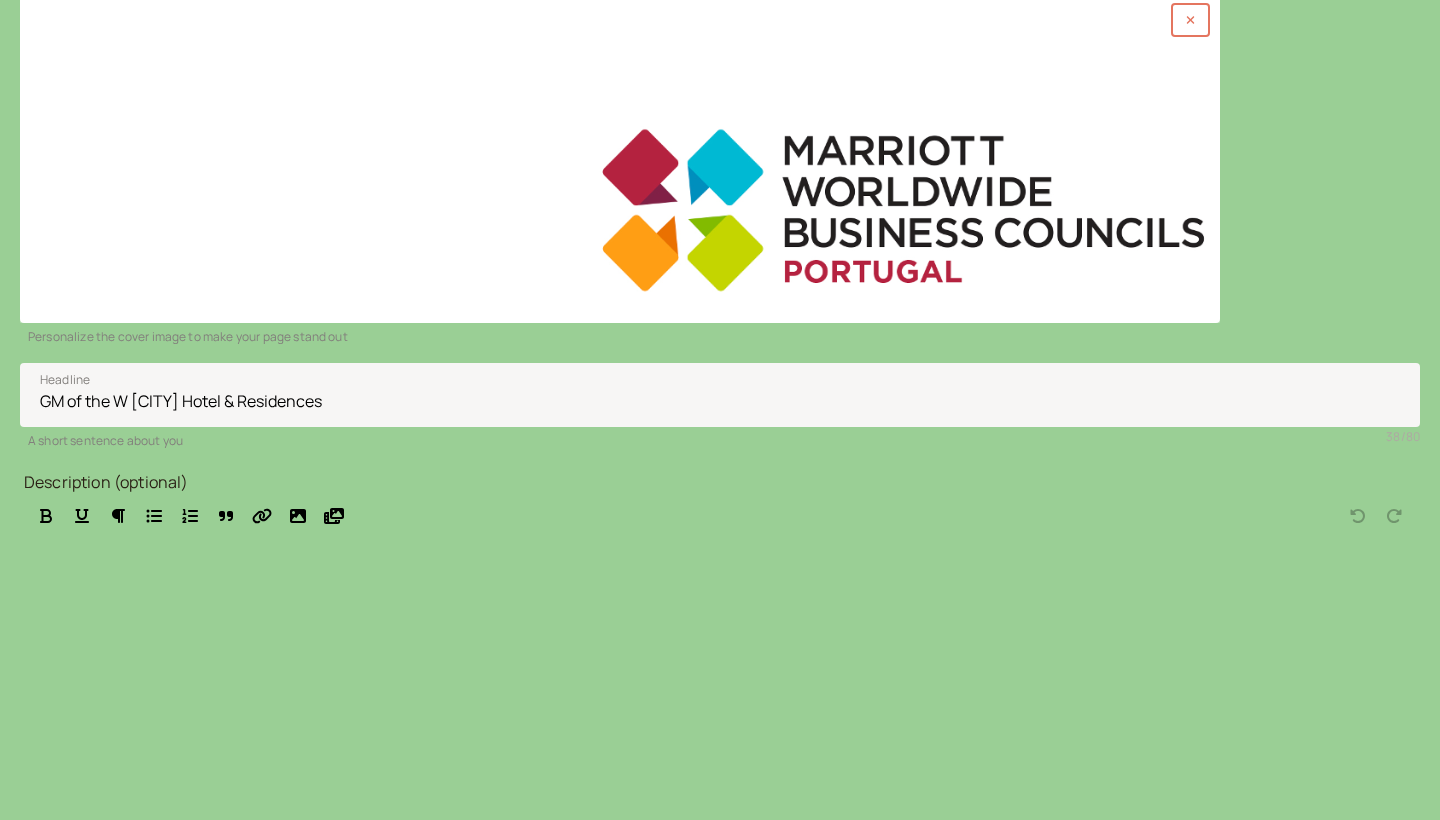 click on "Save" at bounding box center (62, 880) 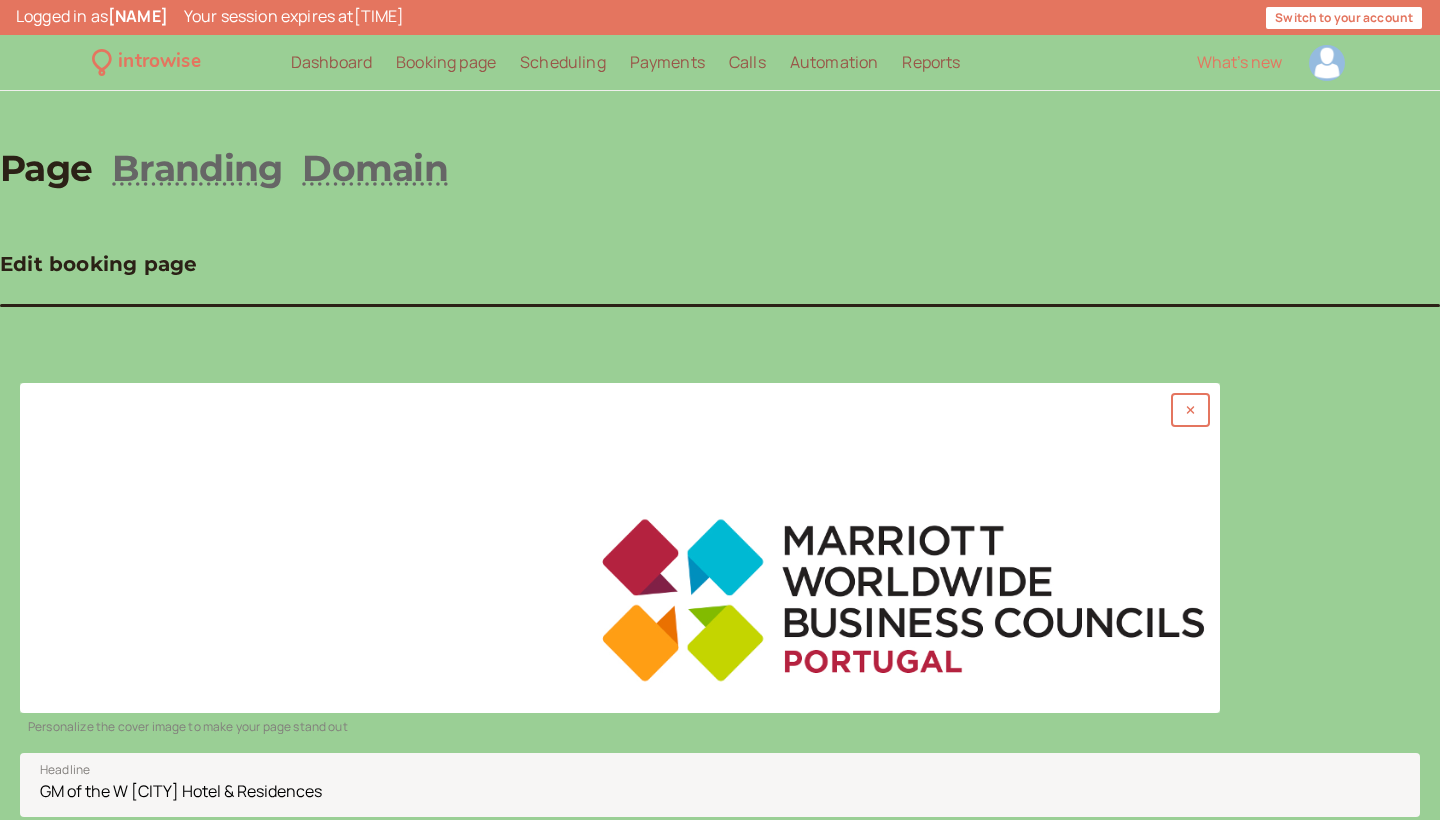 scroll, scrollTop: 0, scrollLeft: 0, axis: both 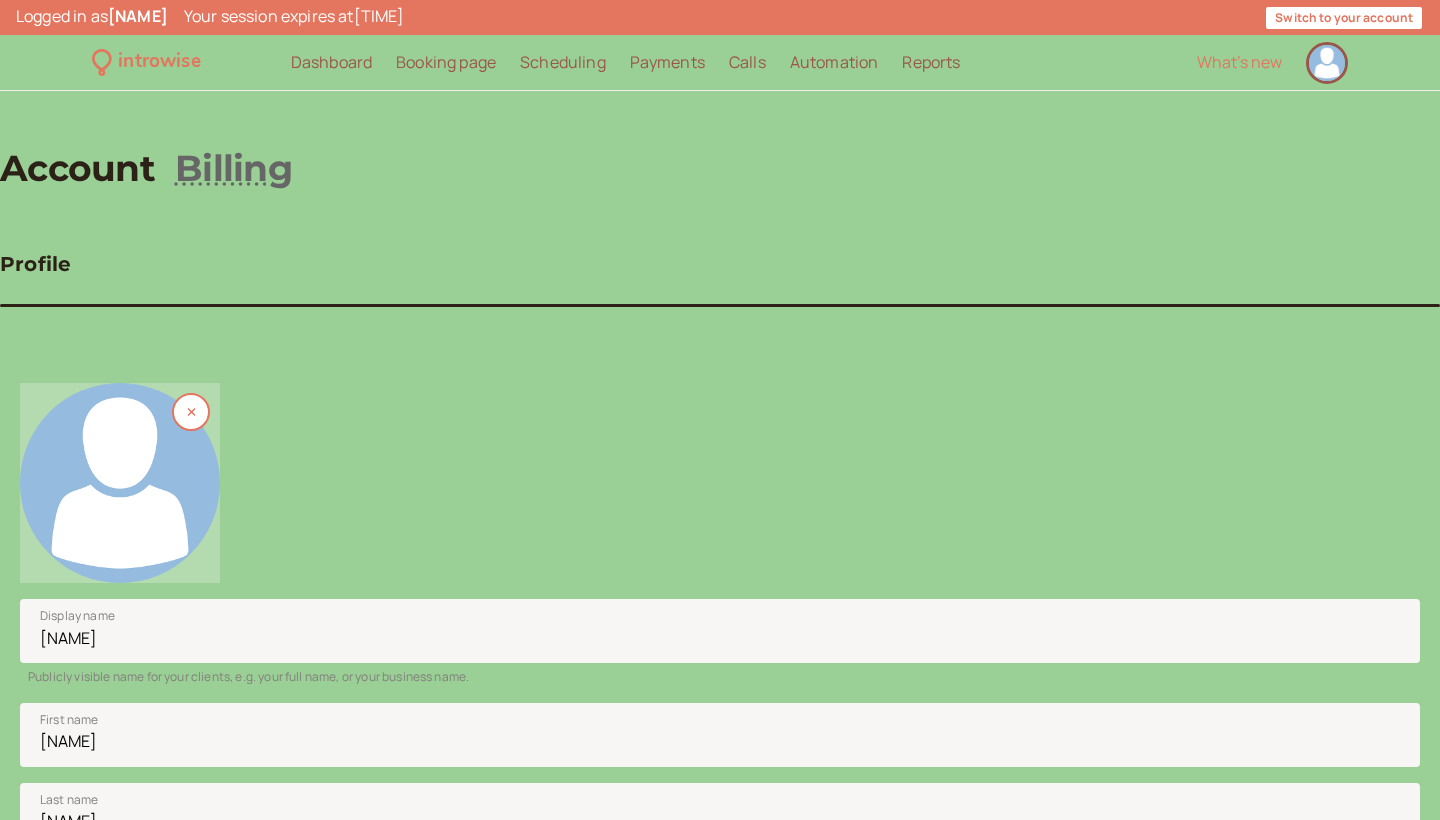 click at bounding box center [120, 483] 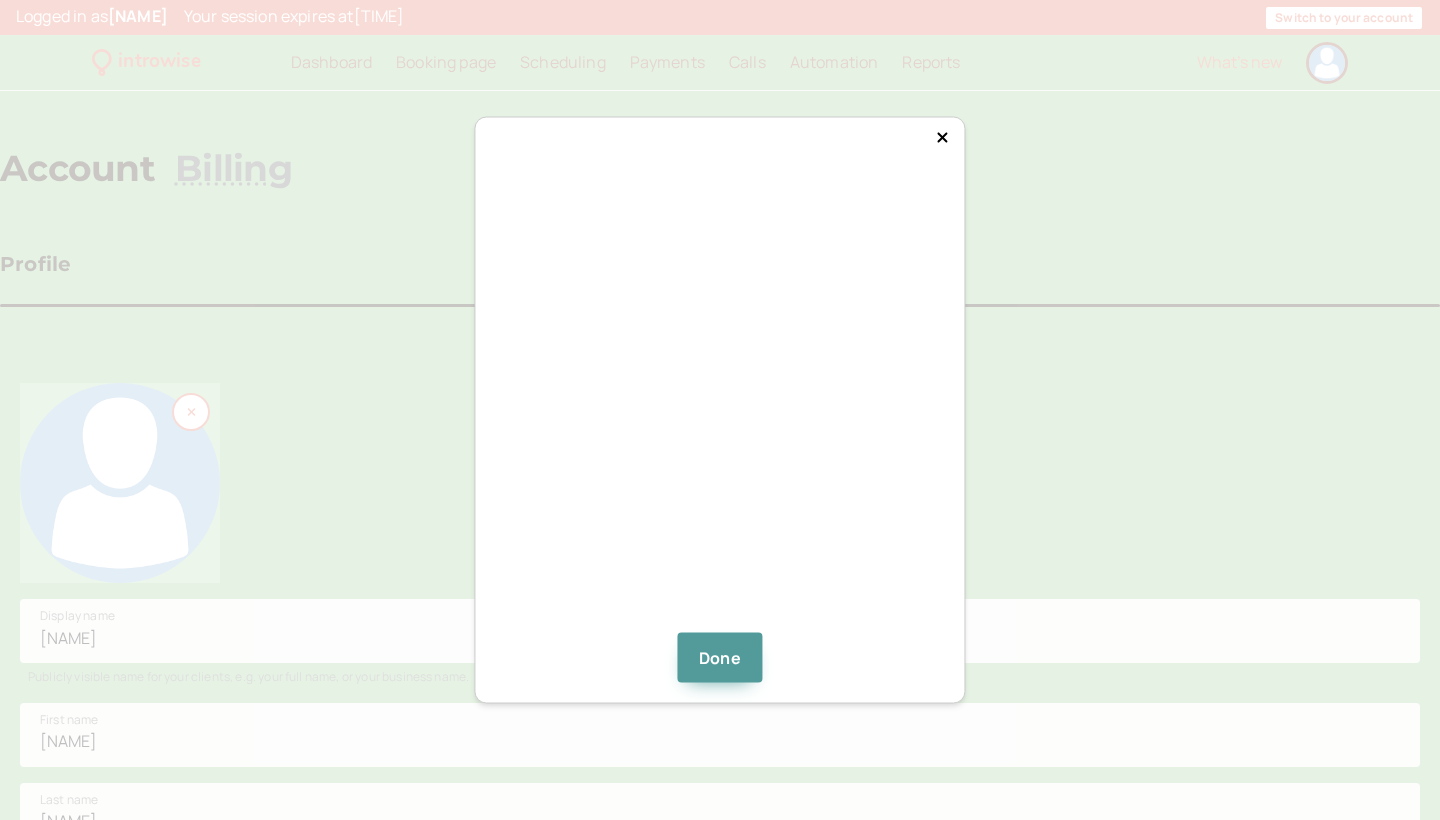click on "Done" at bounding box center (719, 410) 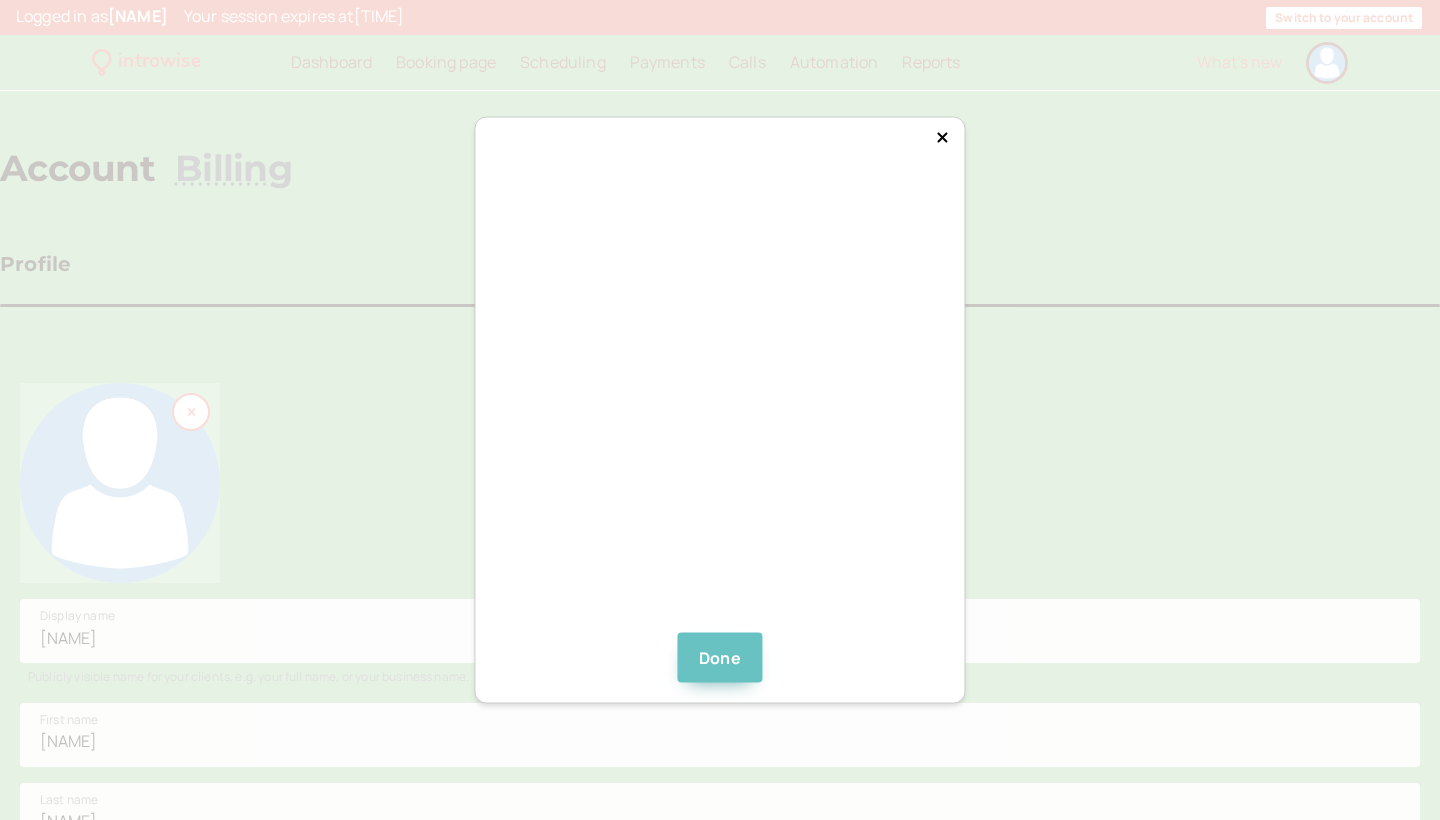 click on "Done" at bounding box center [720, 658] 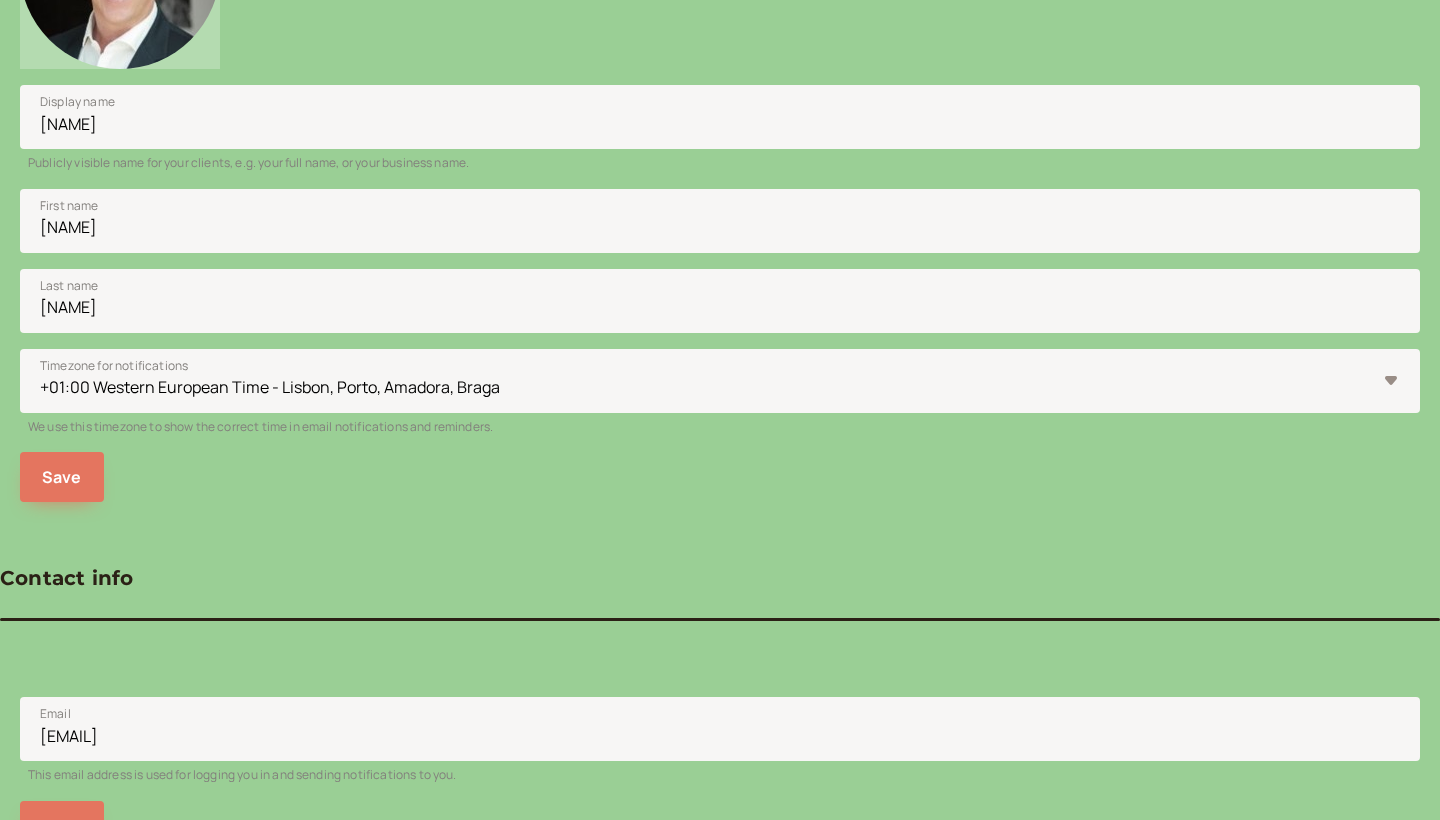 scroll, scrollTop: 536, scrollLeft: 0, axis: vertical 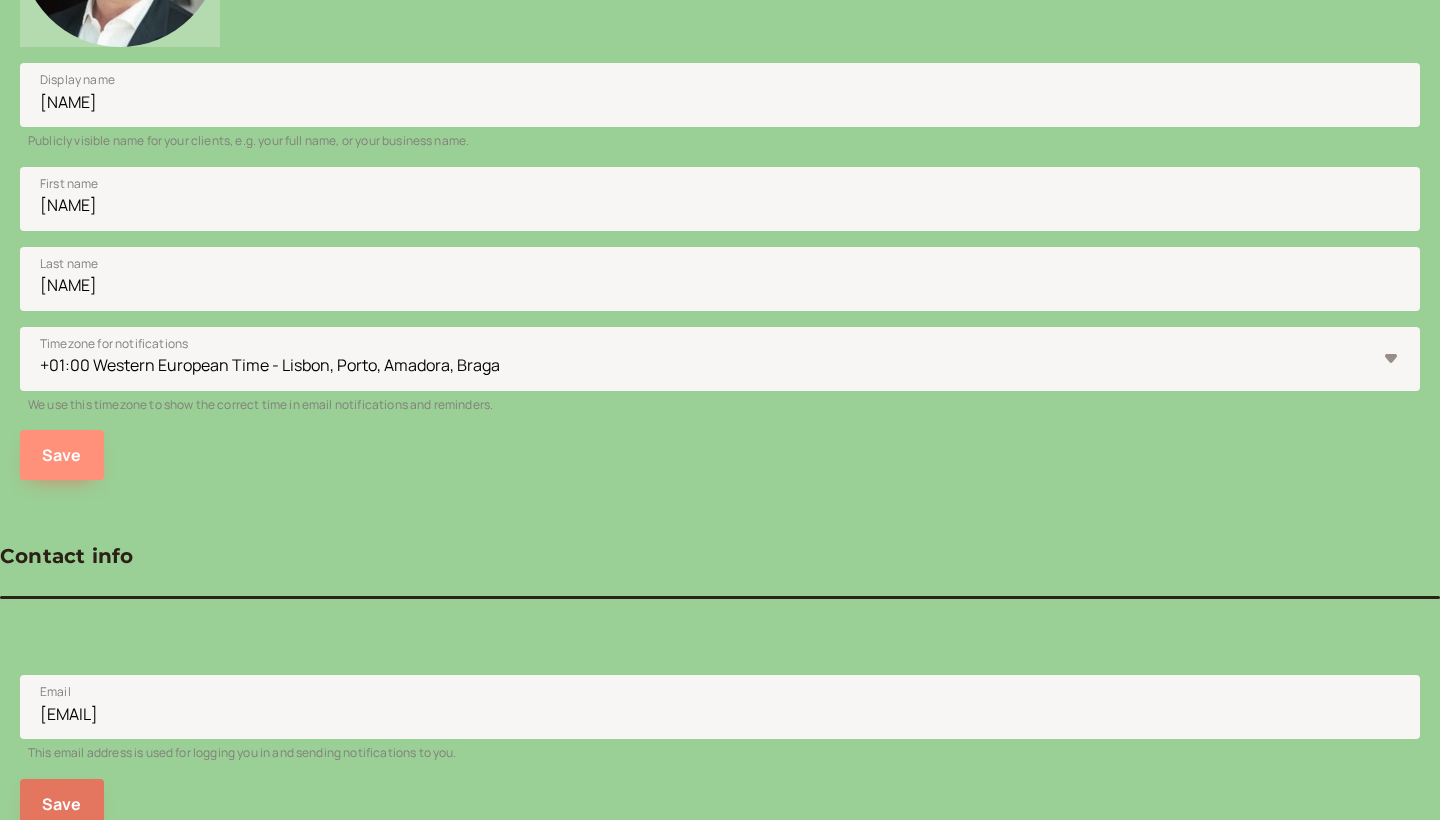 click on "Save" at bounding box center [62, 455] 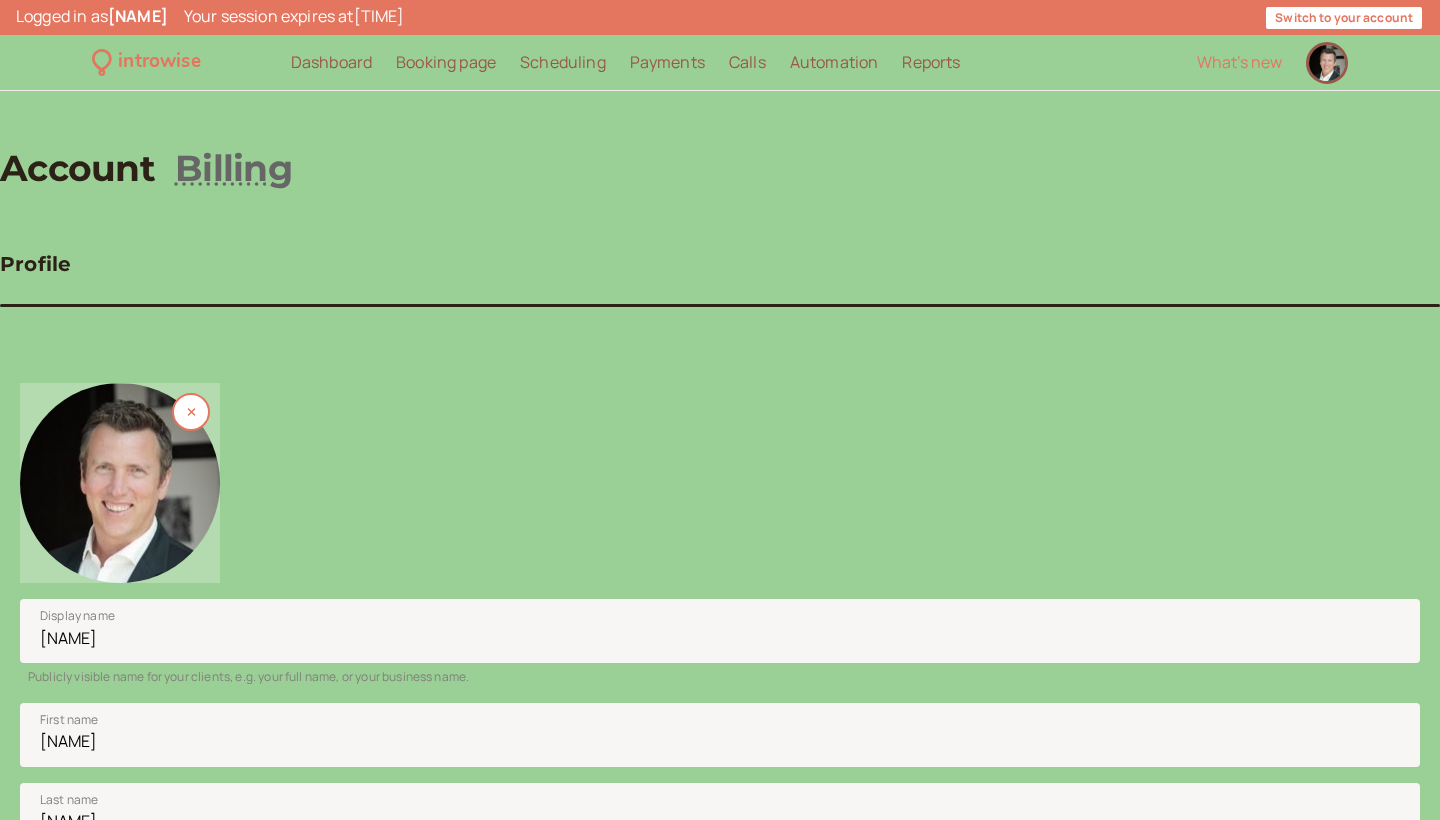 scroll, scrollTop: 0, scrollLeft: 0, axis: both 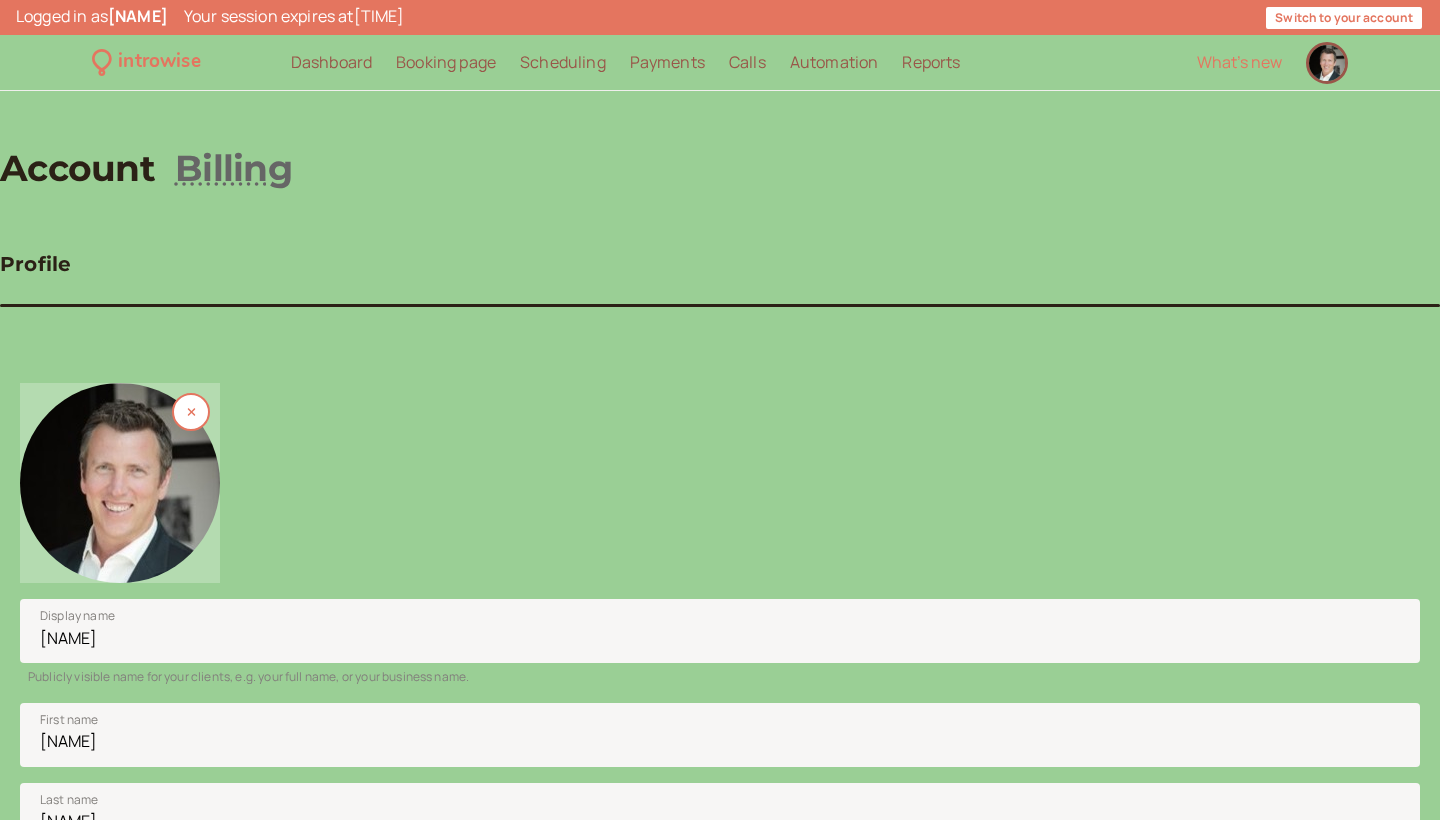 click on "Booking page" at bounding box center (446, 62) 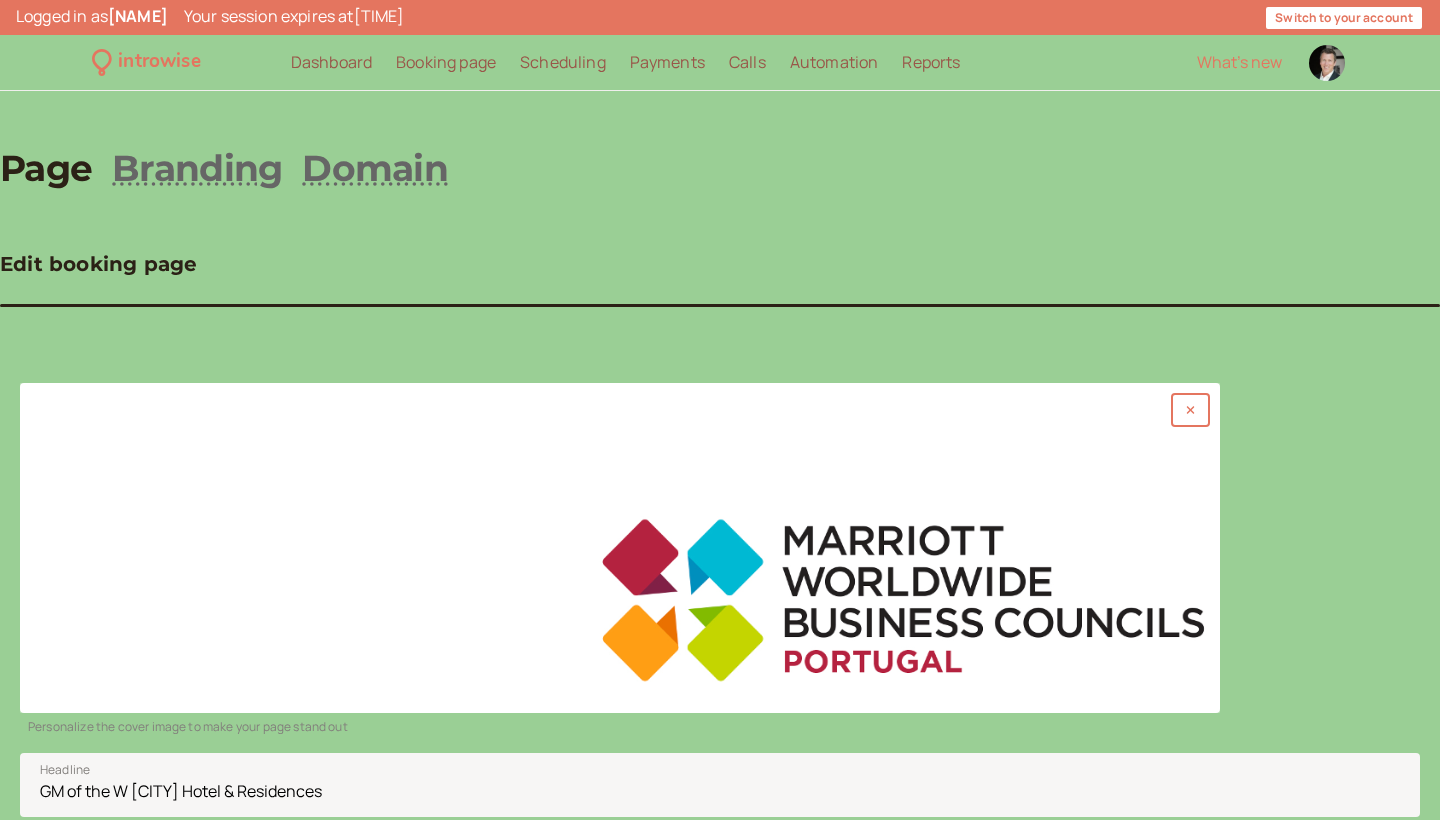 scroll, scrollTop: 0, scrollLeft: 0, axis: both 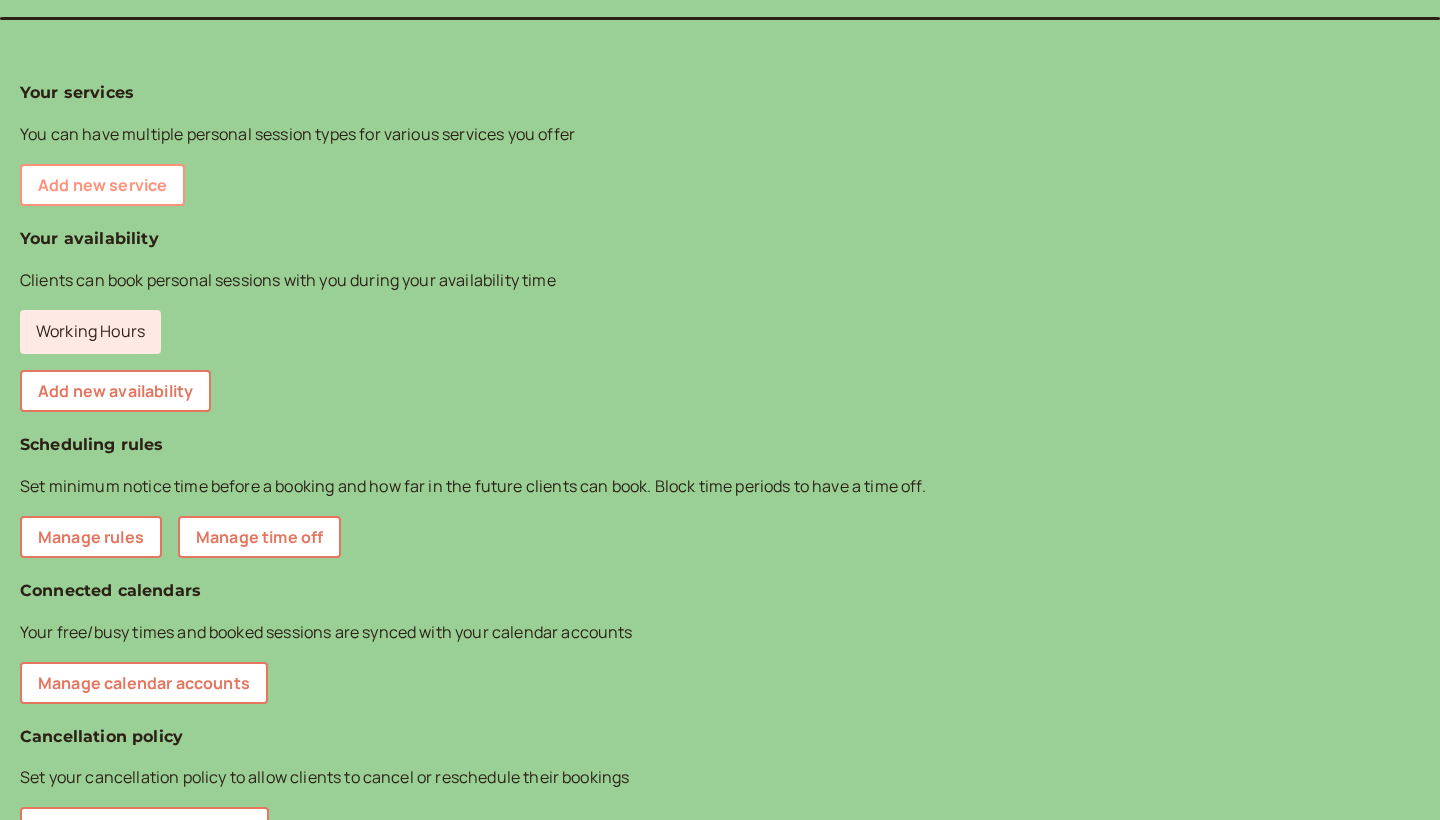click on "Add new service" at bounding box center [102, 185] 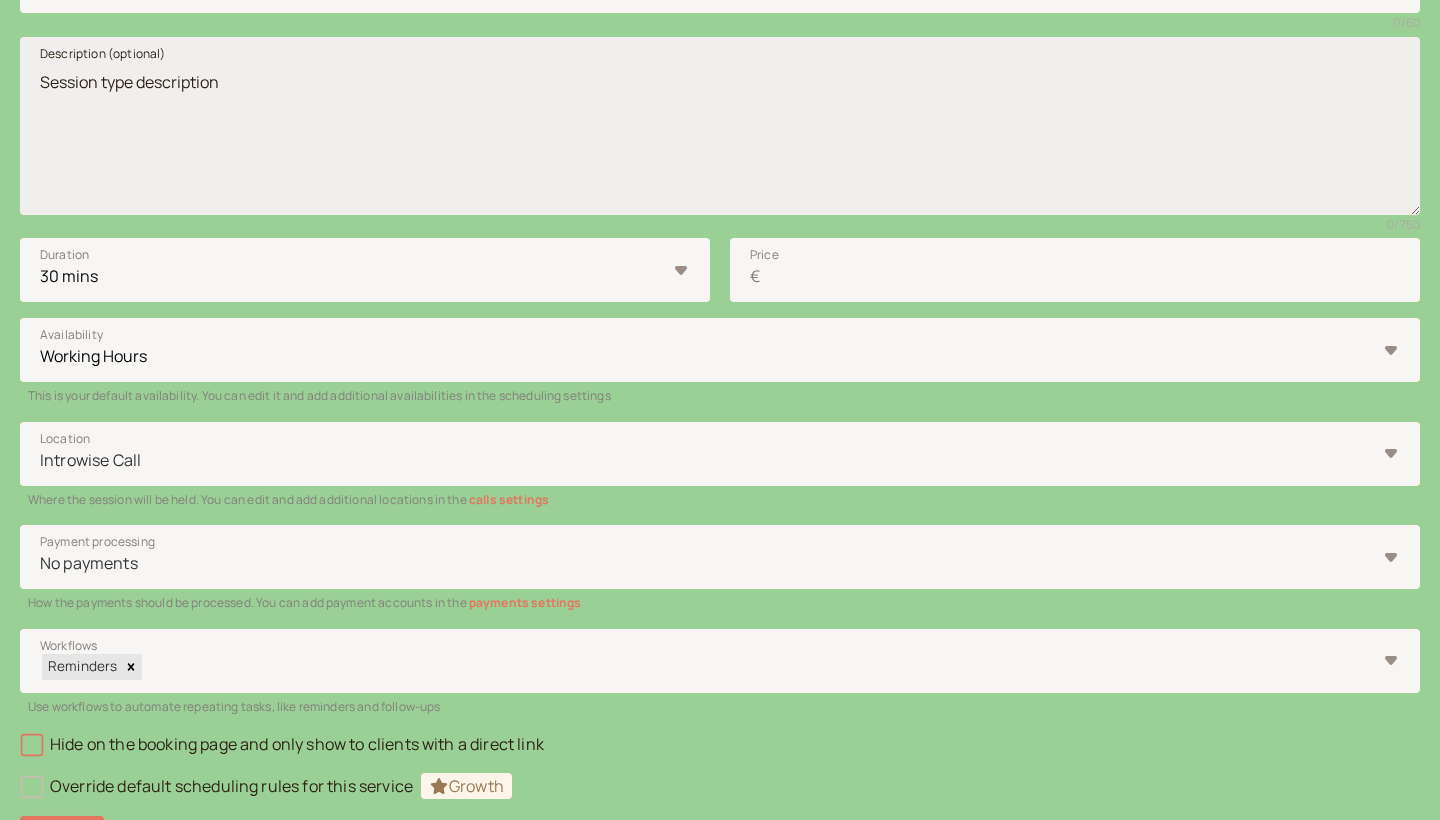 scroll, scrollTop: 467, scrollLeft: 0, axis: vertical 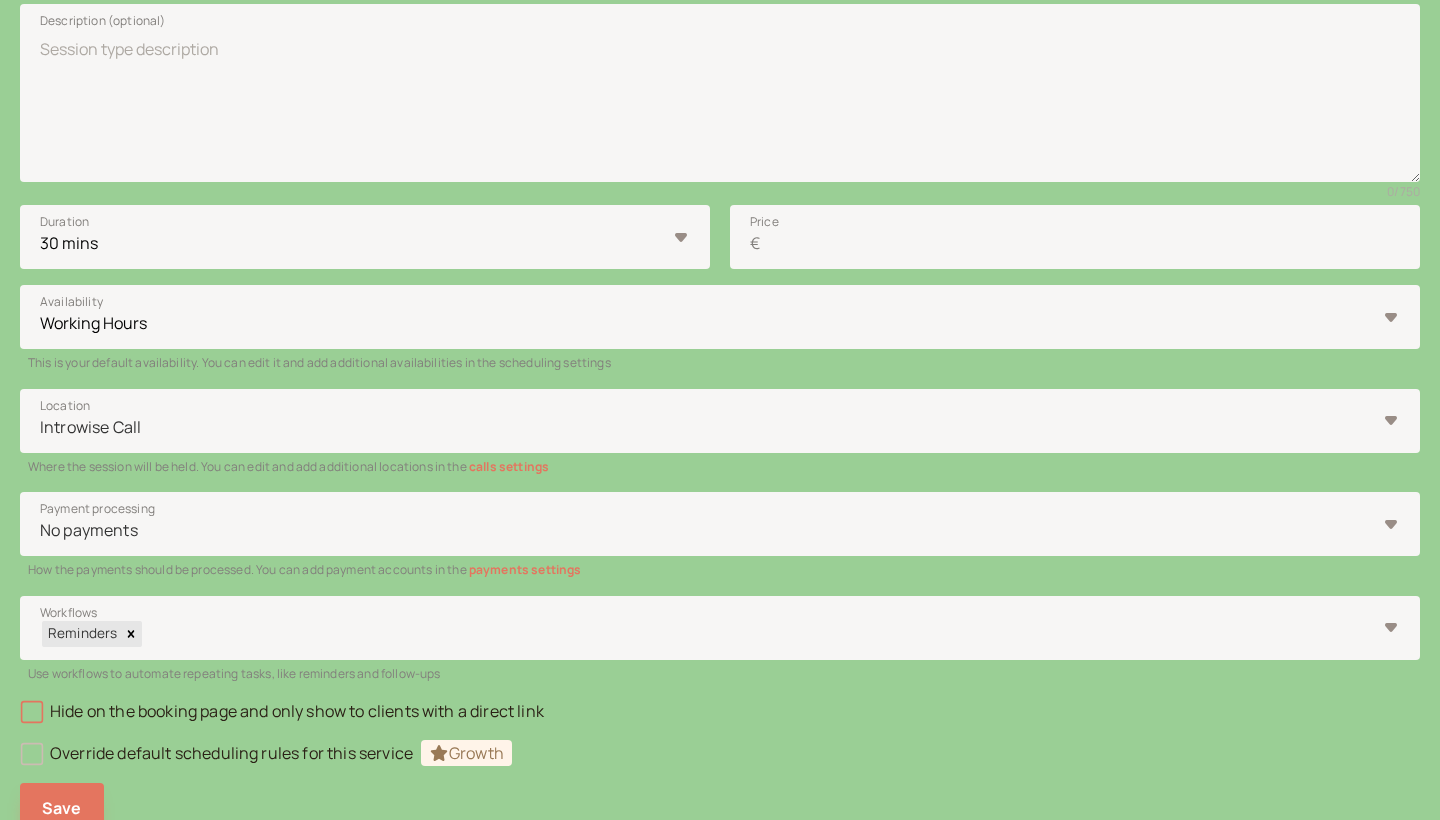 click on "calls settings" at bounding box center (509, 466) 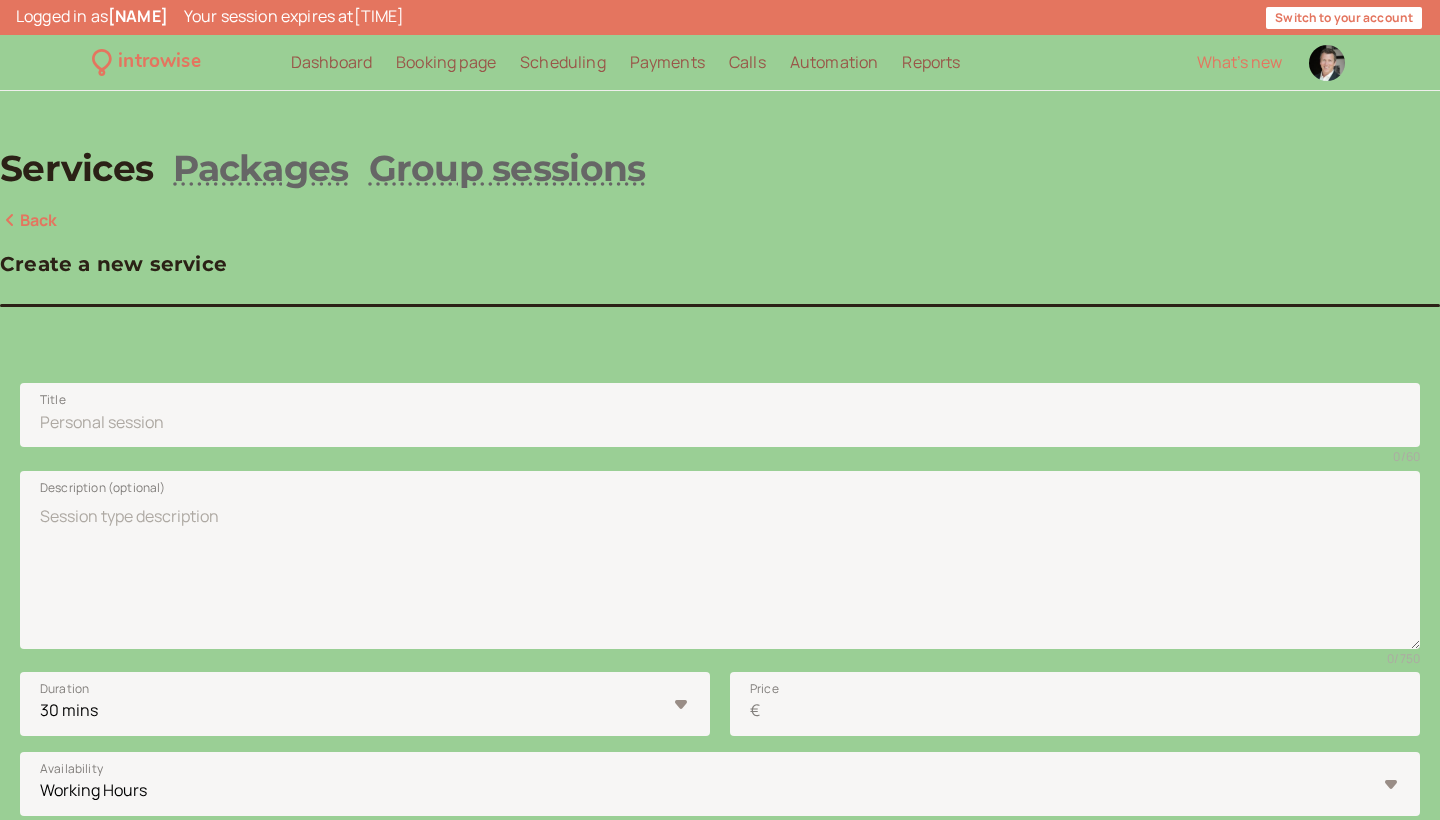 scroll, scrollTop: 0, scrollLeft: 0, axis: both 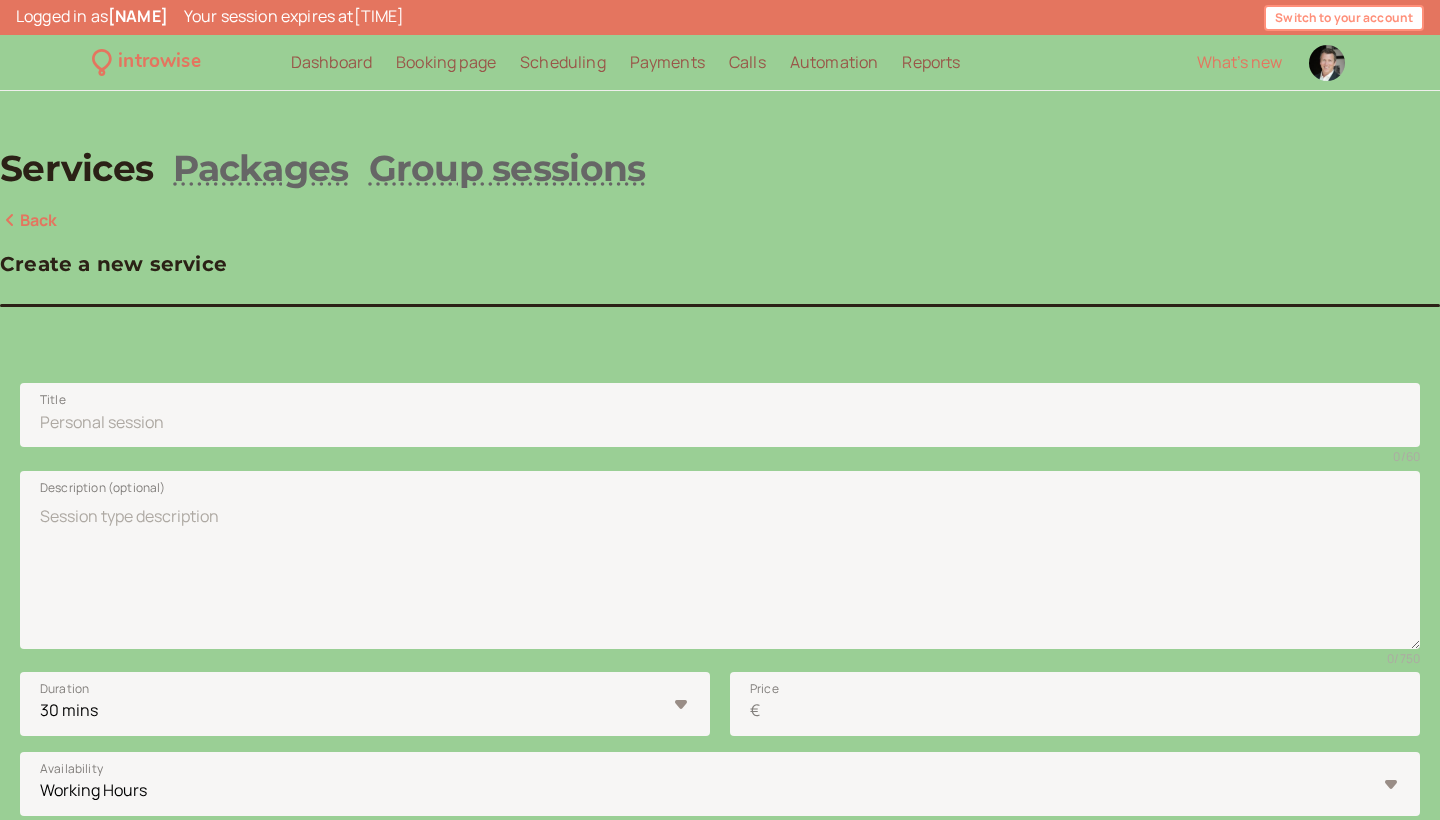click on "Switch to your account" at bounding box center [1344, 18] 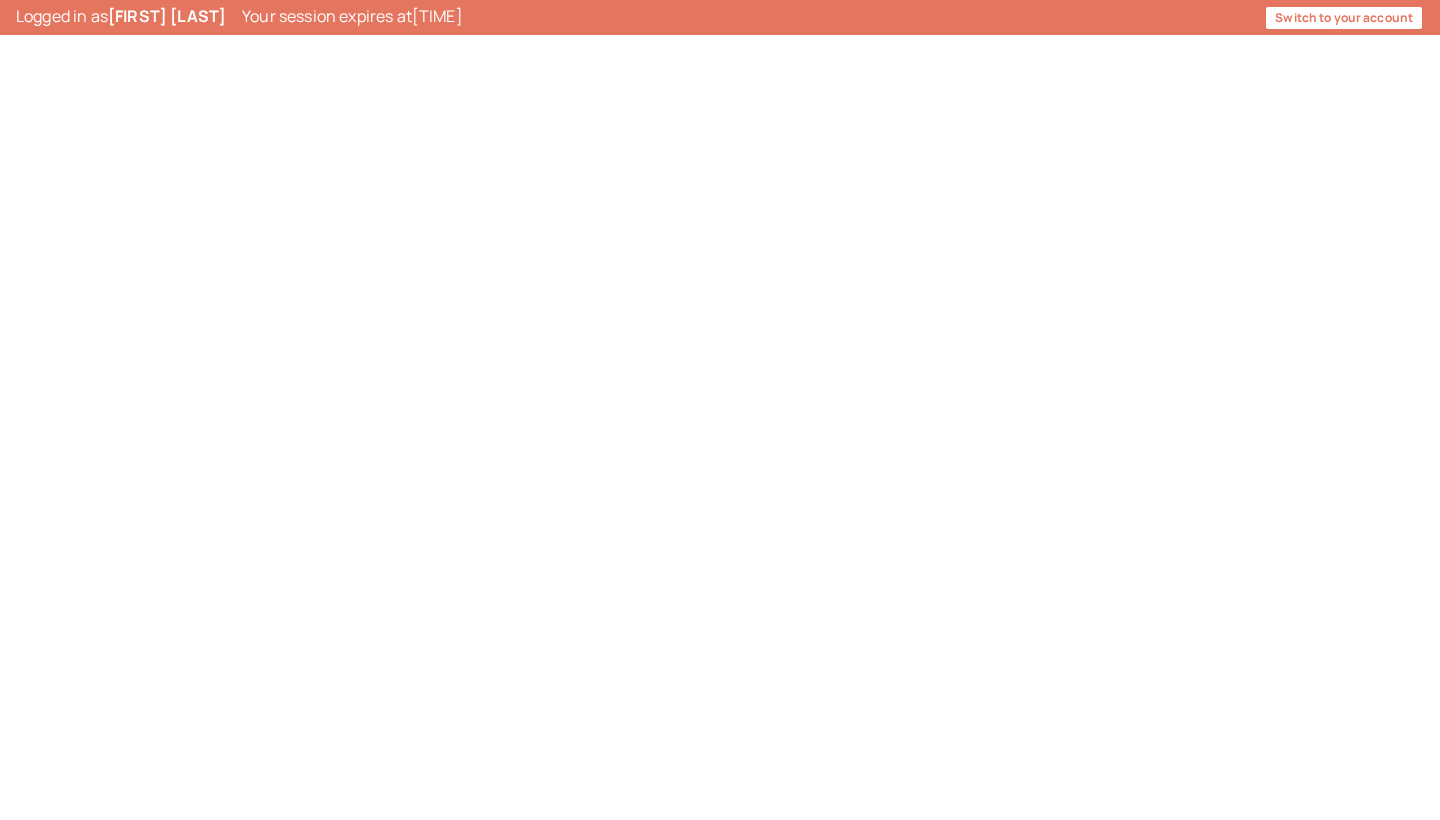 scroll, scrollTop: 0, scrollLeft: 0, axis: both 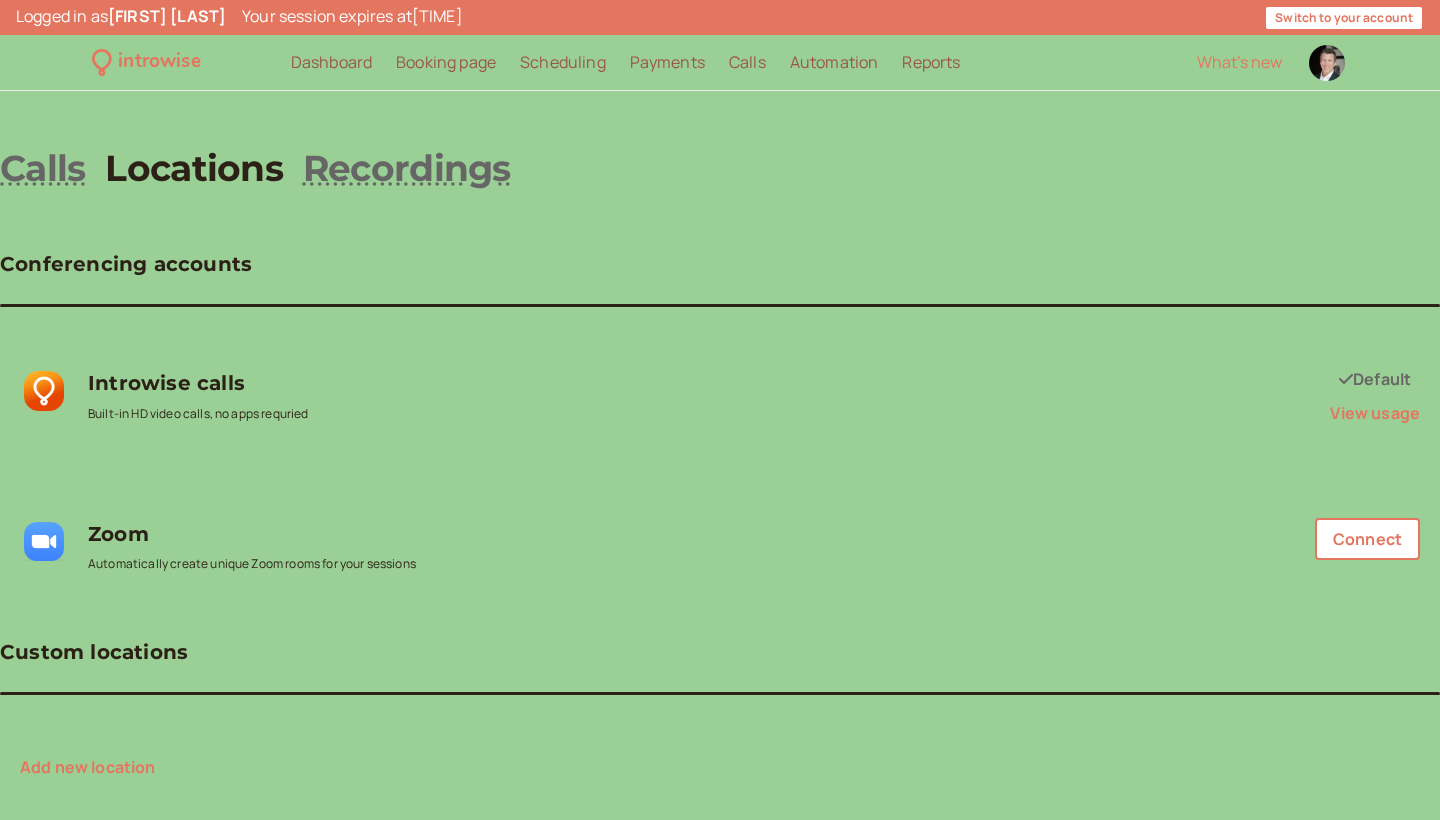 click on "Add new location" at bounding box center (88, 767) 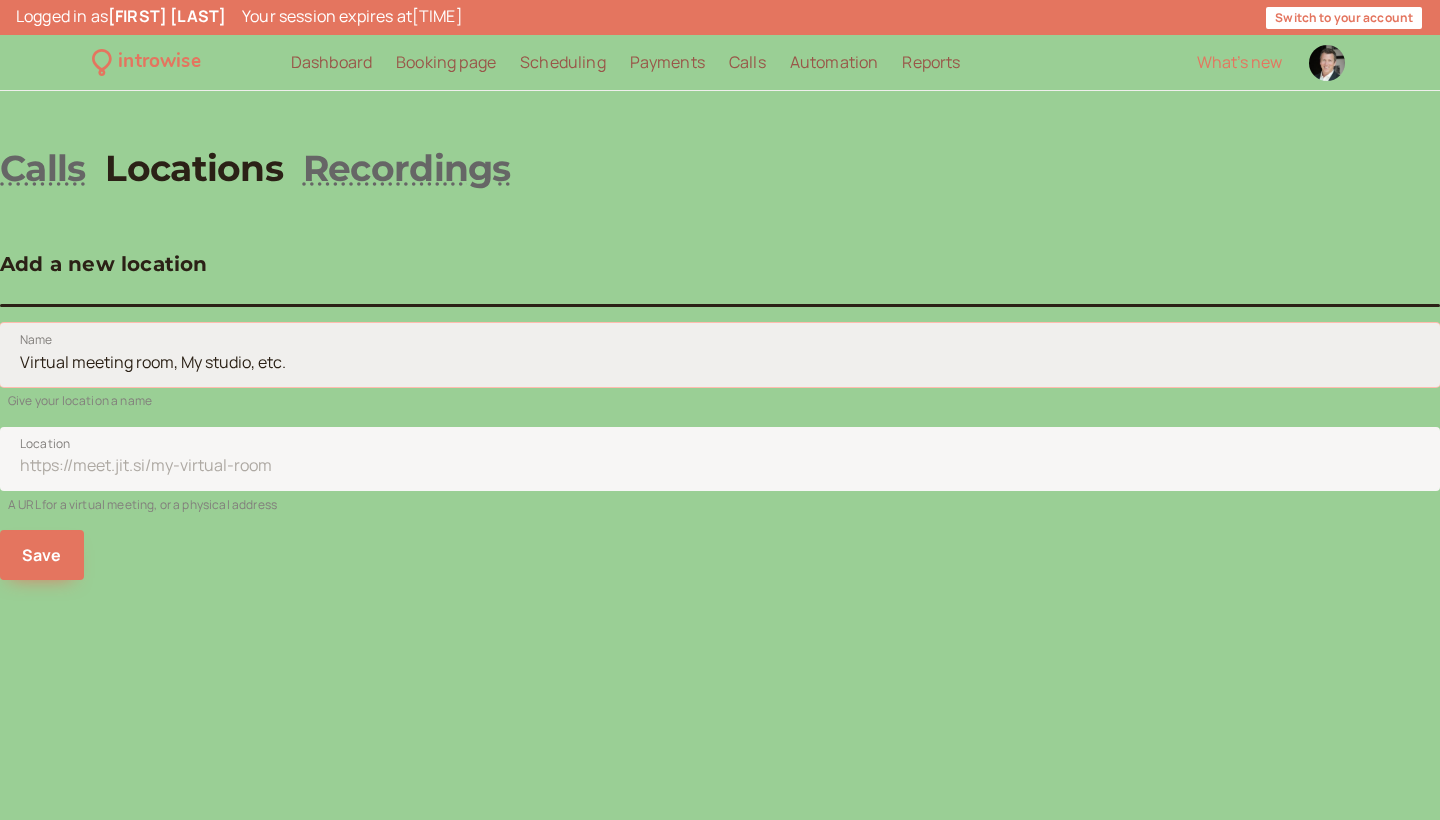 click on "Name" at bounding box center [720, 355] 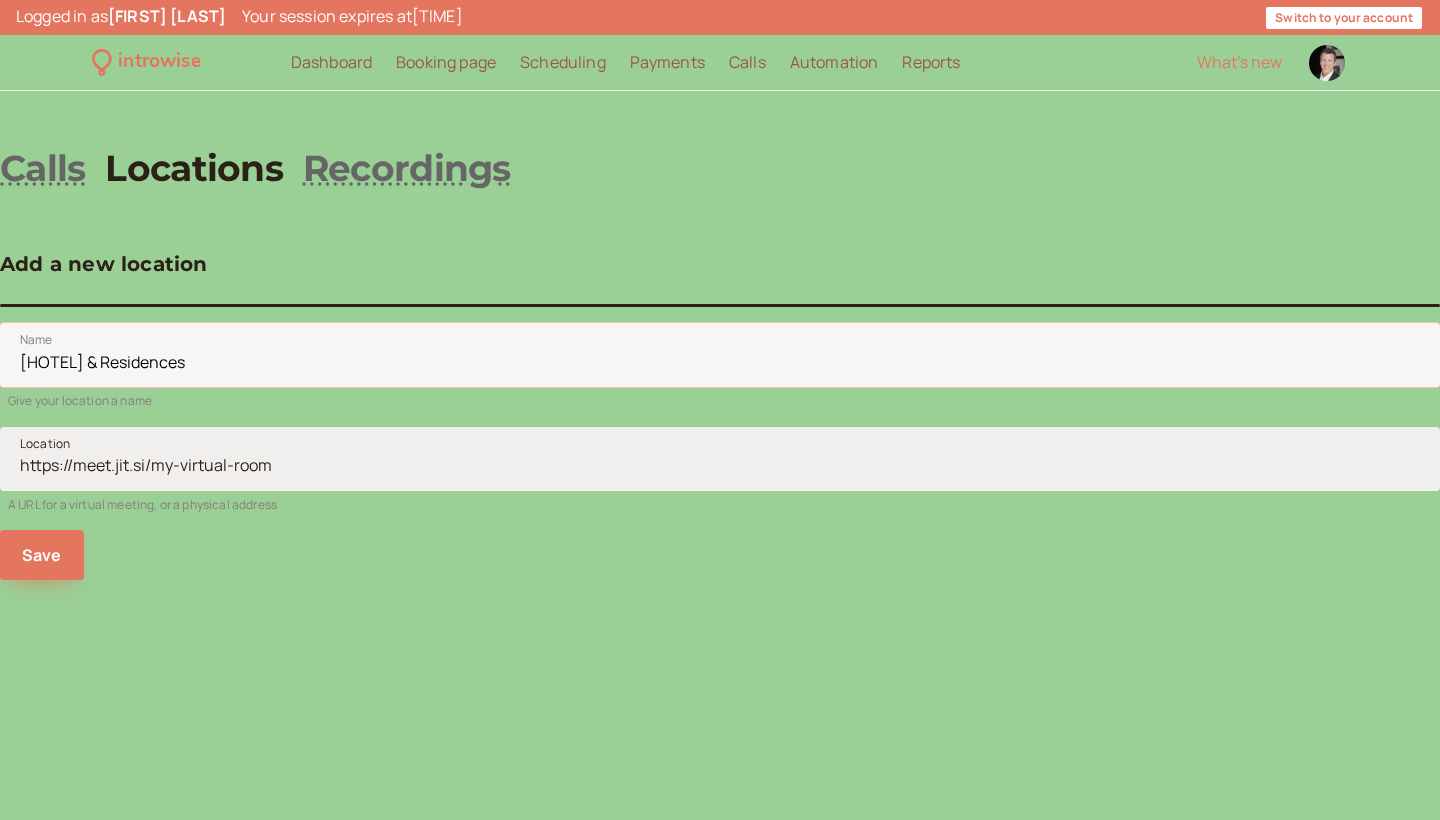 type on "W Algarve Hotel & Residences" 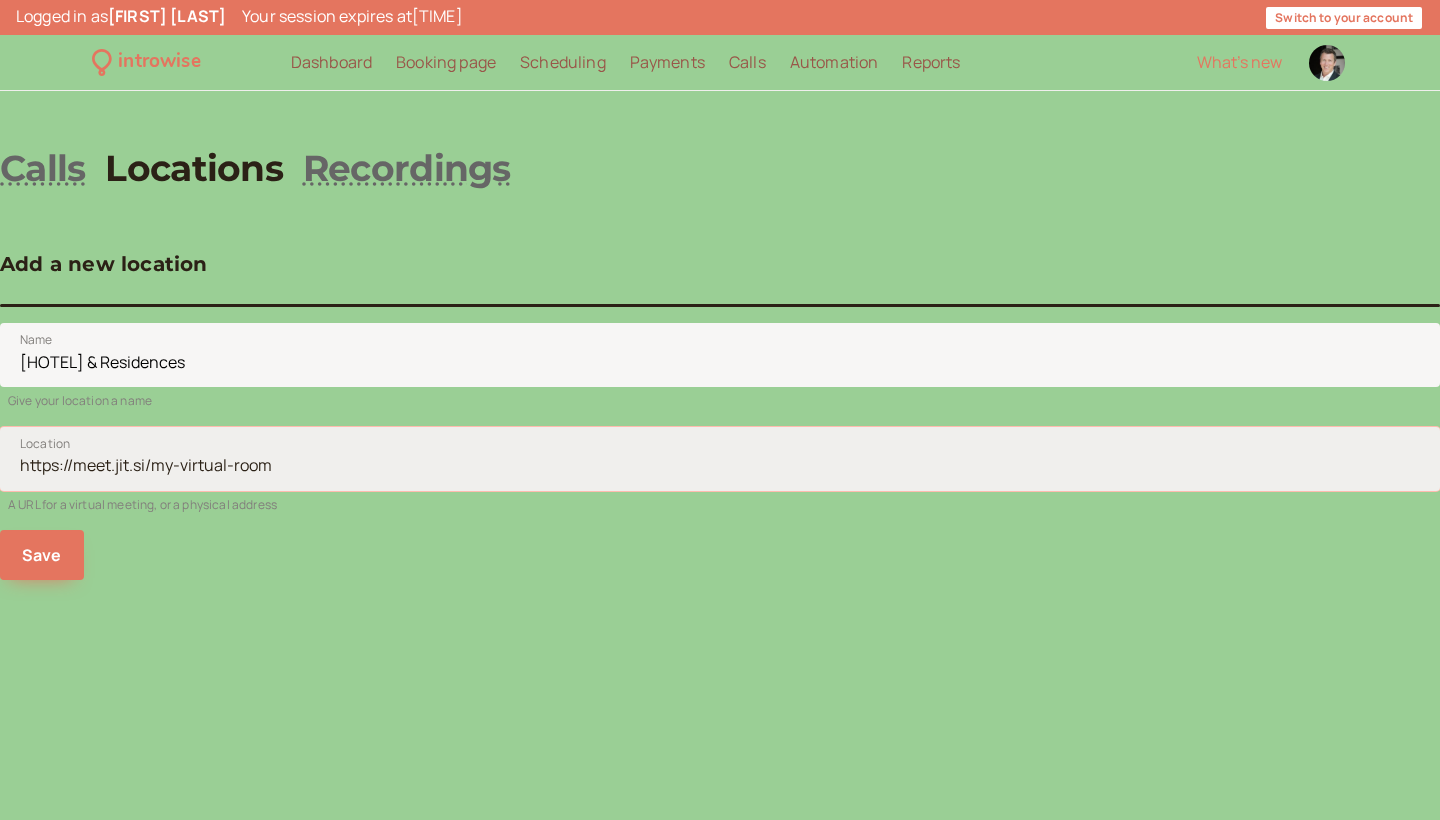 click on "Location" at bounding box center (720, 459) 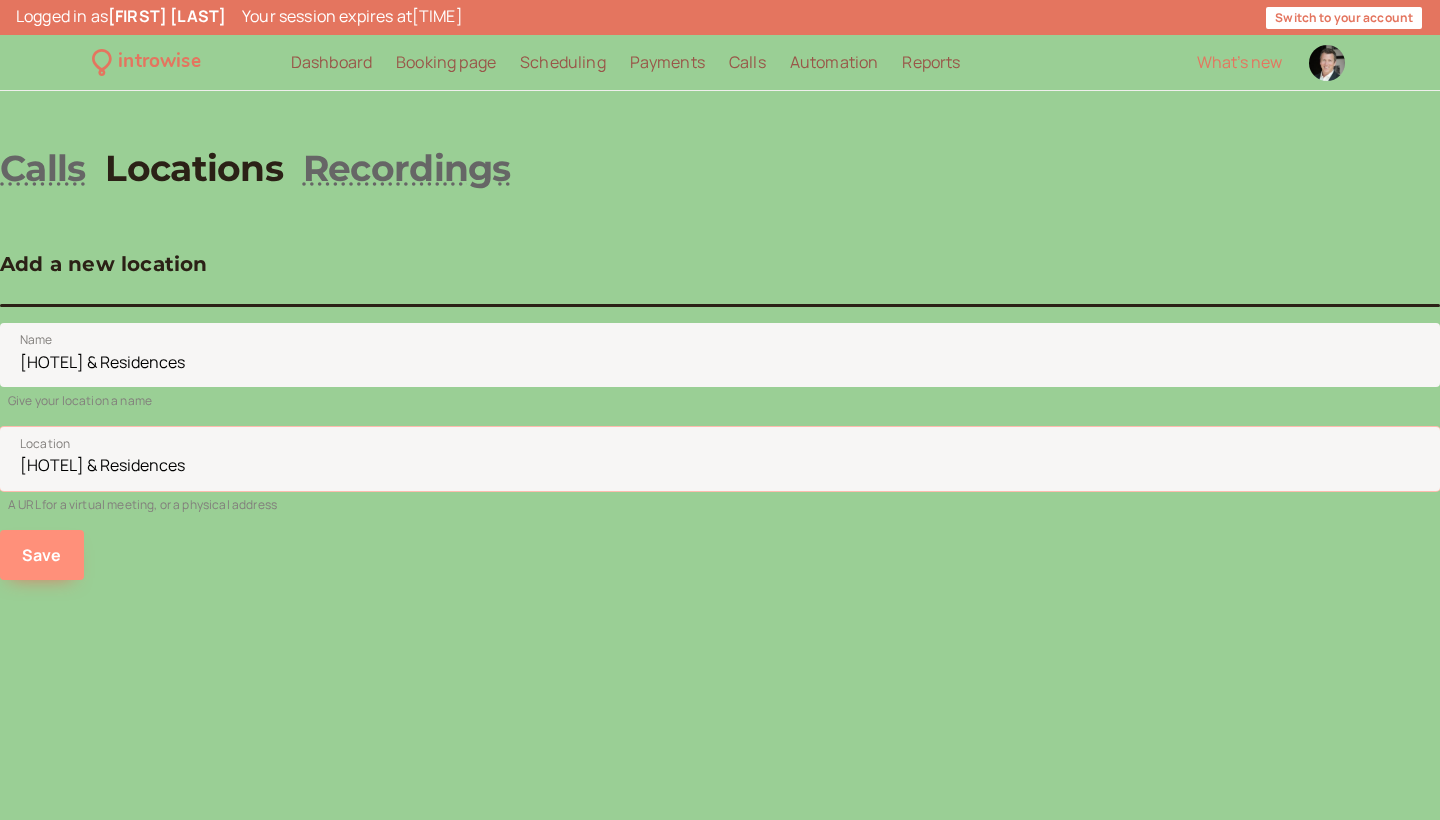 type on "W Algarve Hotel & Residences" 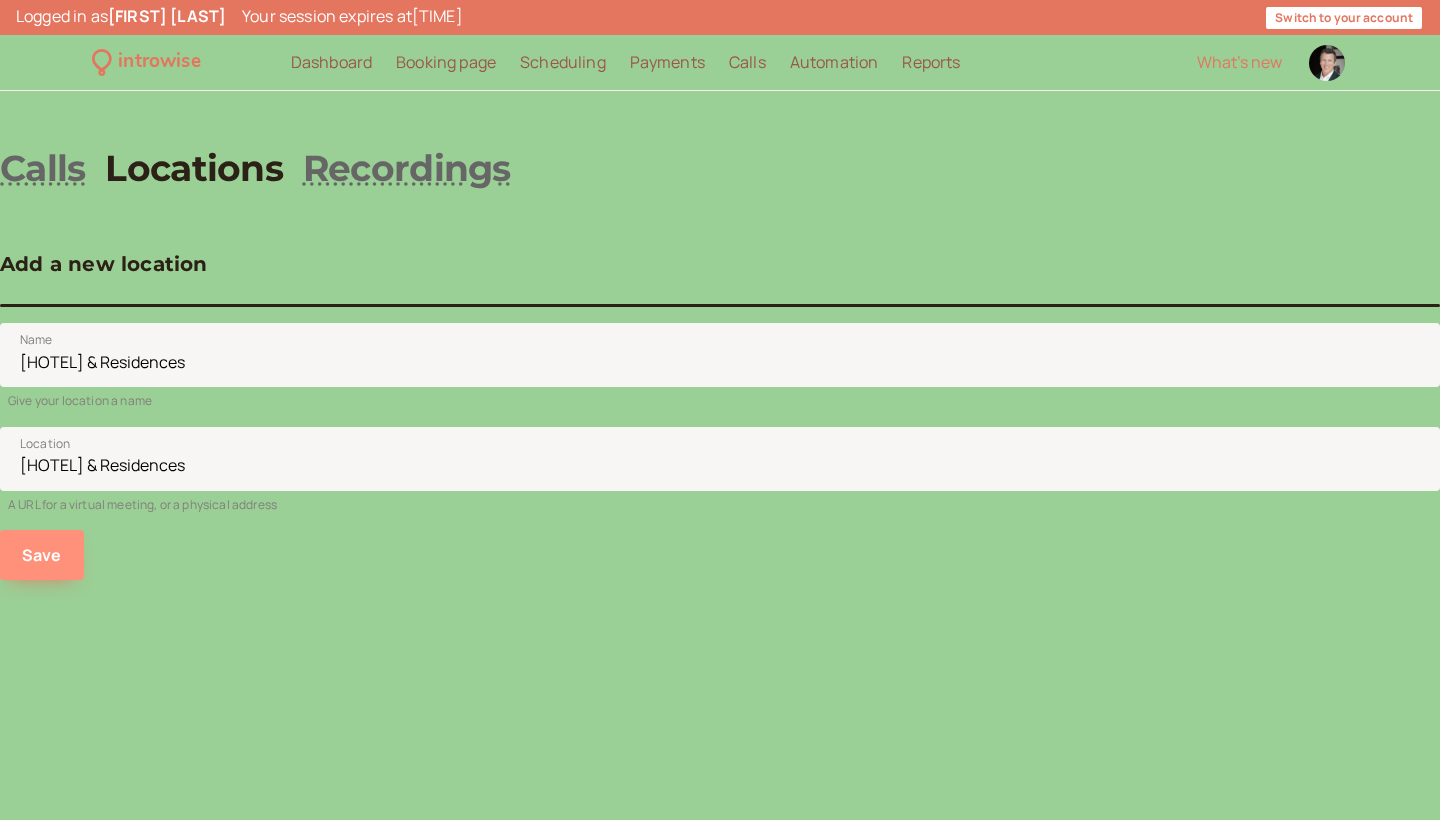 click on "Save" at bounding box center [42, 555] 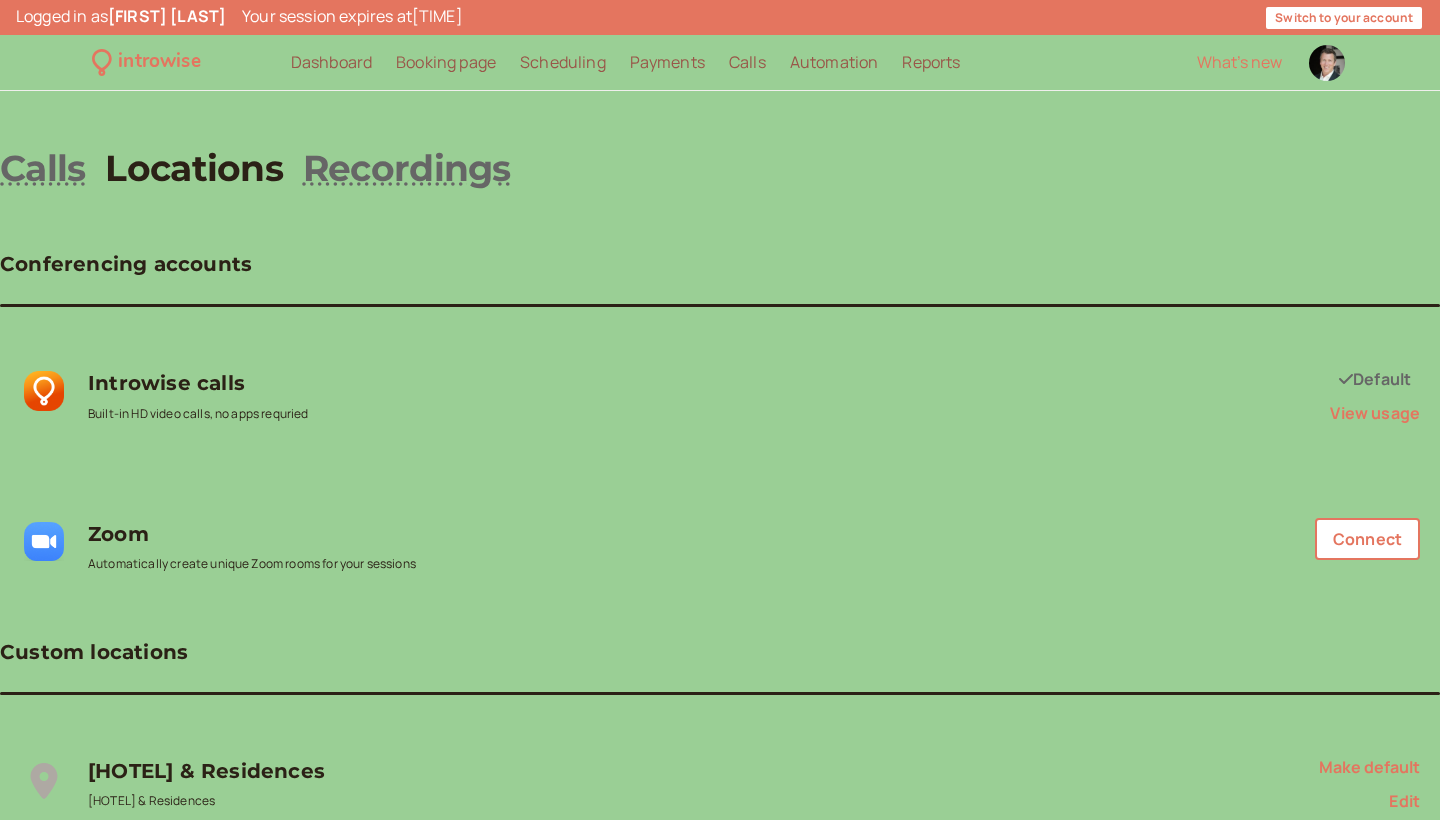 scroll, scrollTop: 0, scrollLeft: 0, axis: both 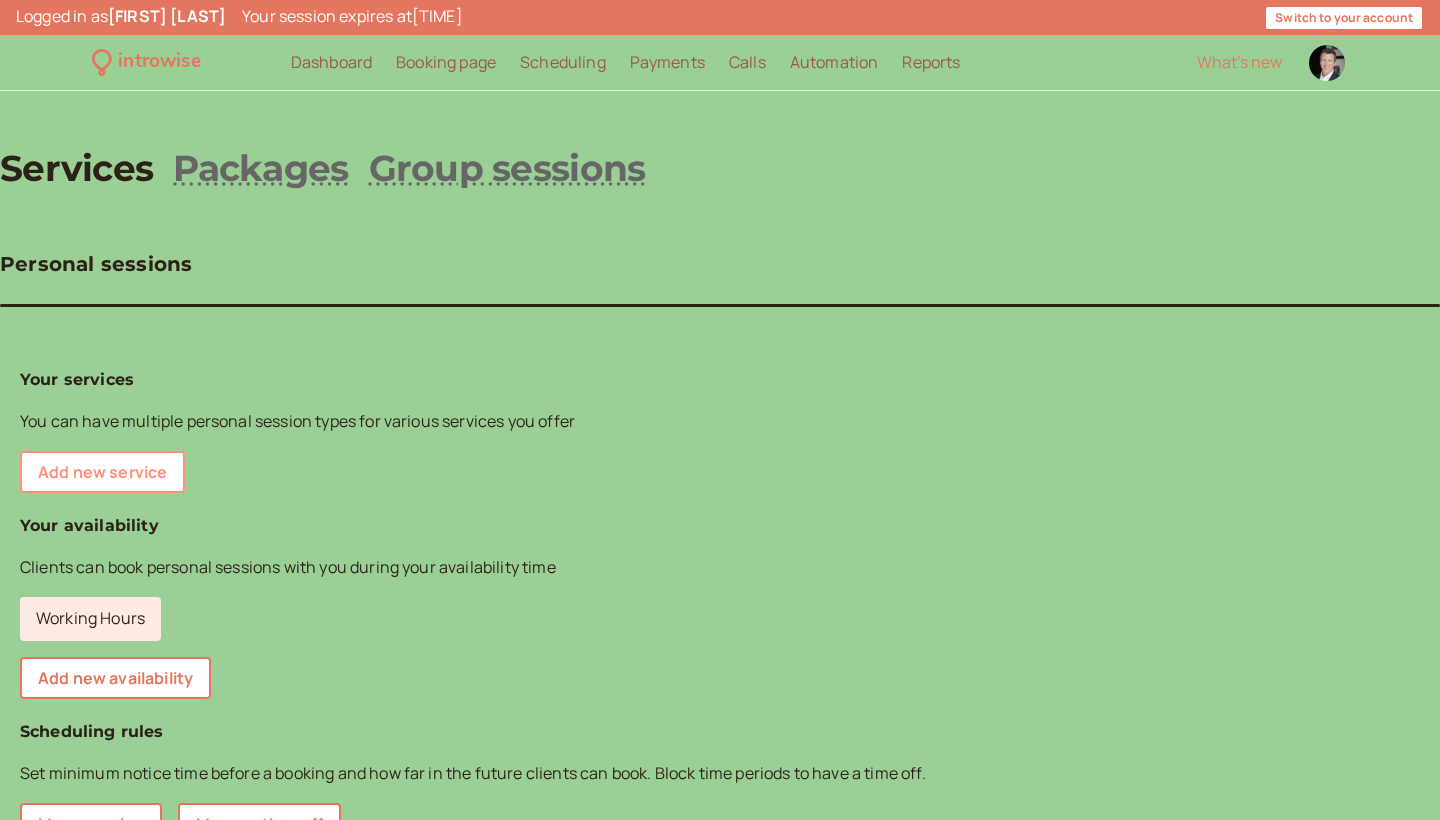 click on "Add new service" at bounding box center (102, 472) 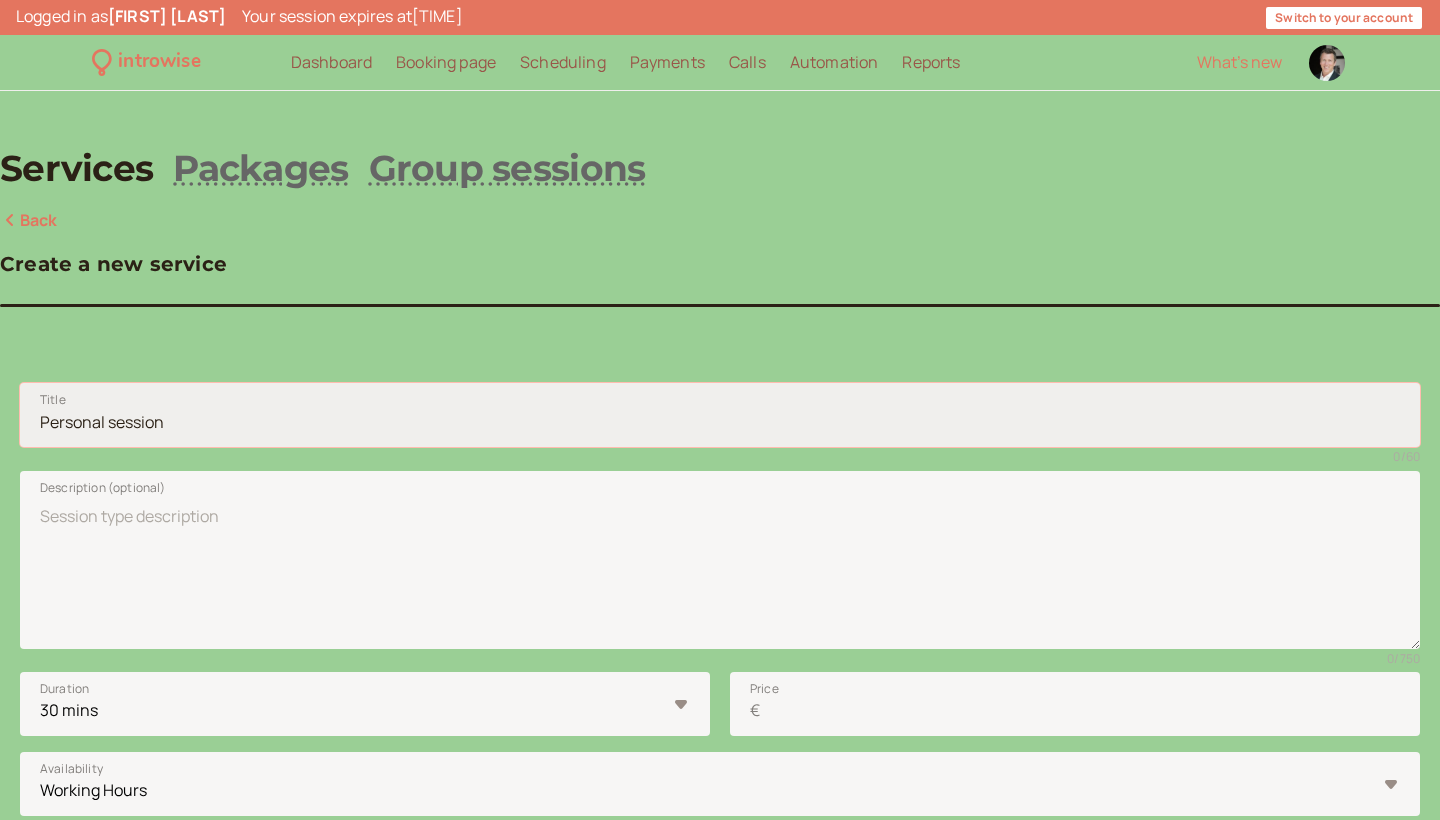 click on "Title" at bounding box center [720, 415] 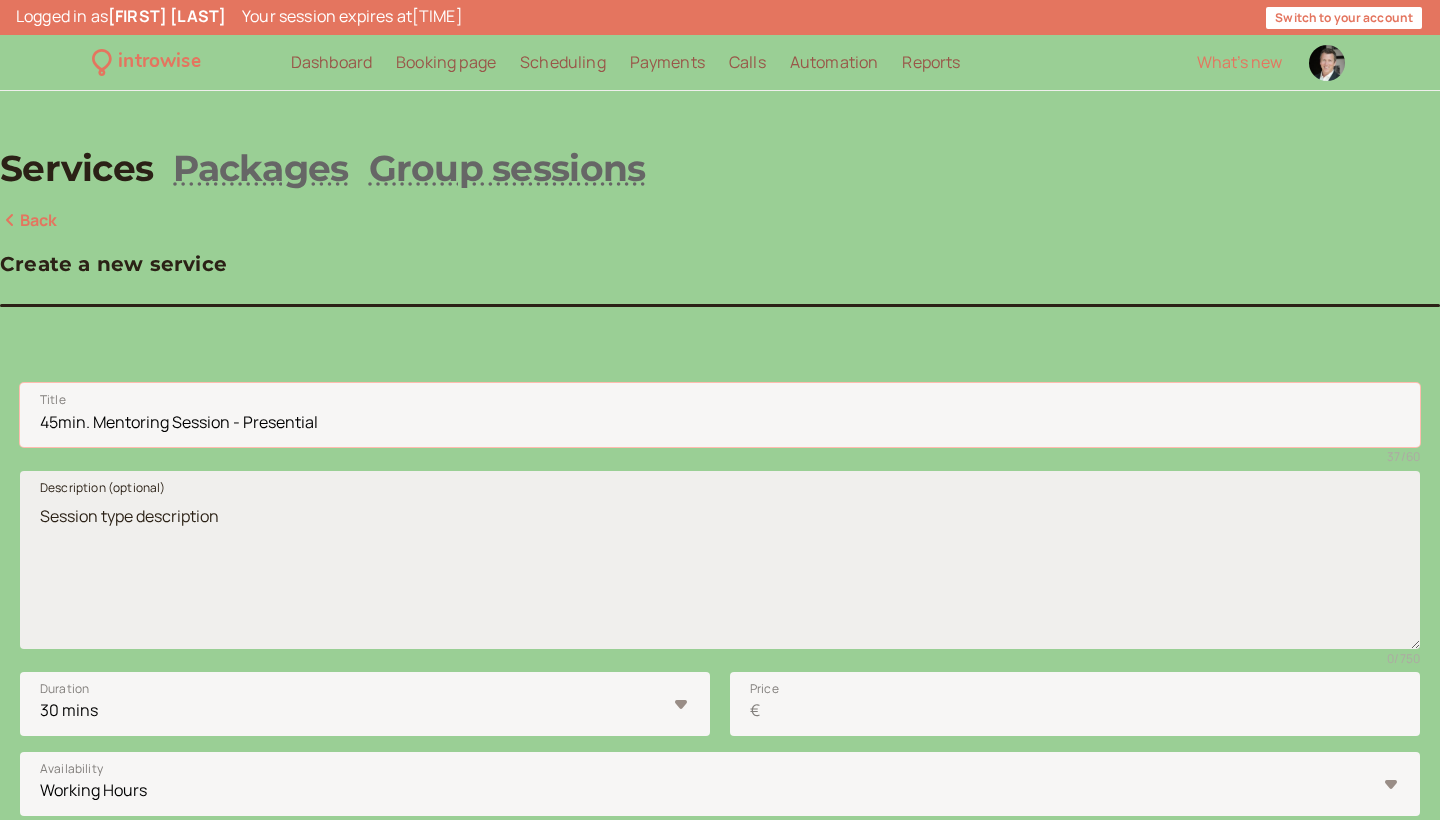type on "45min. Mentoring Session - Presential" 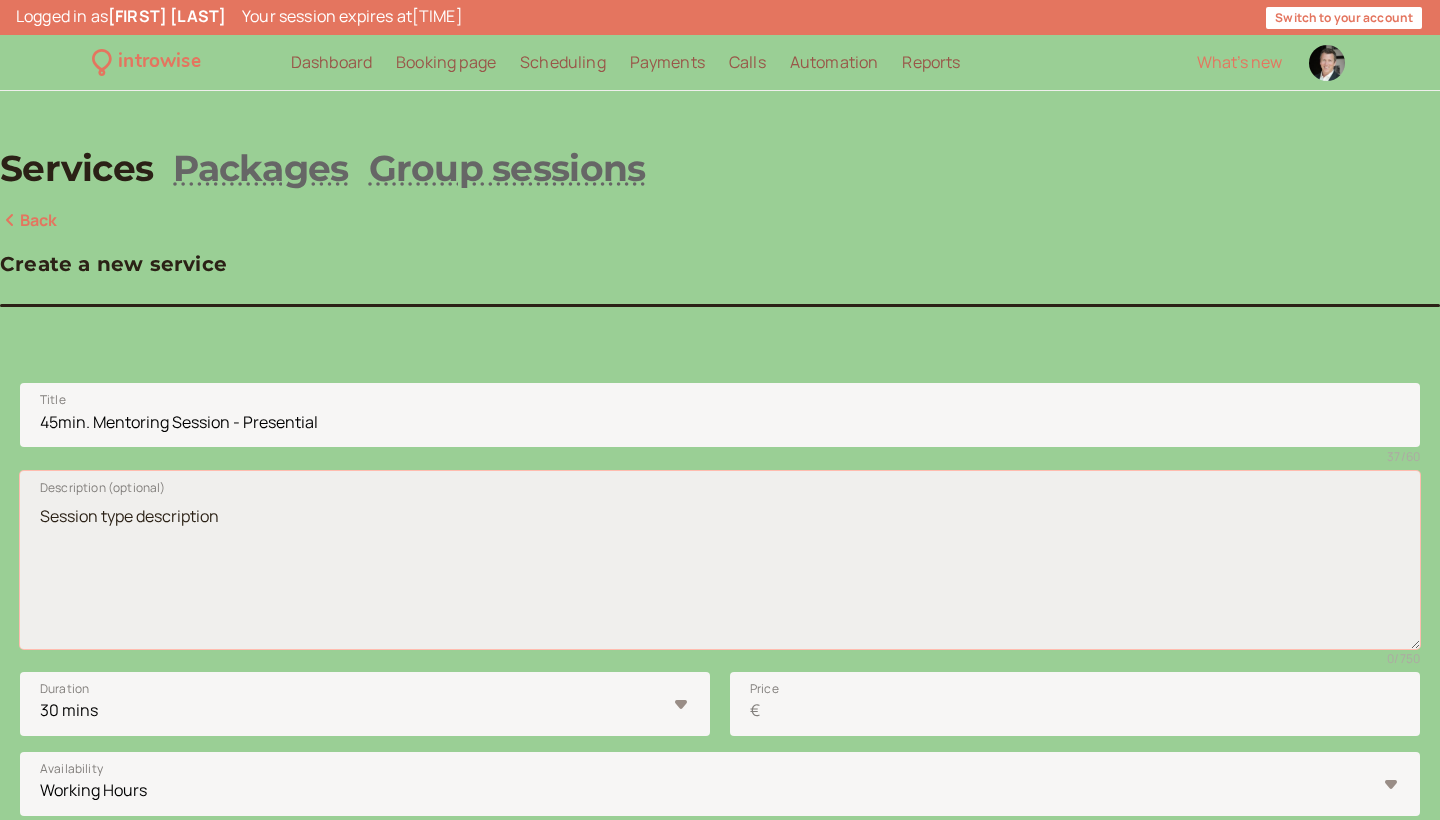 click on "Description (optional)" at bounding box center [720, 560] 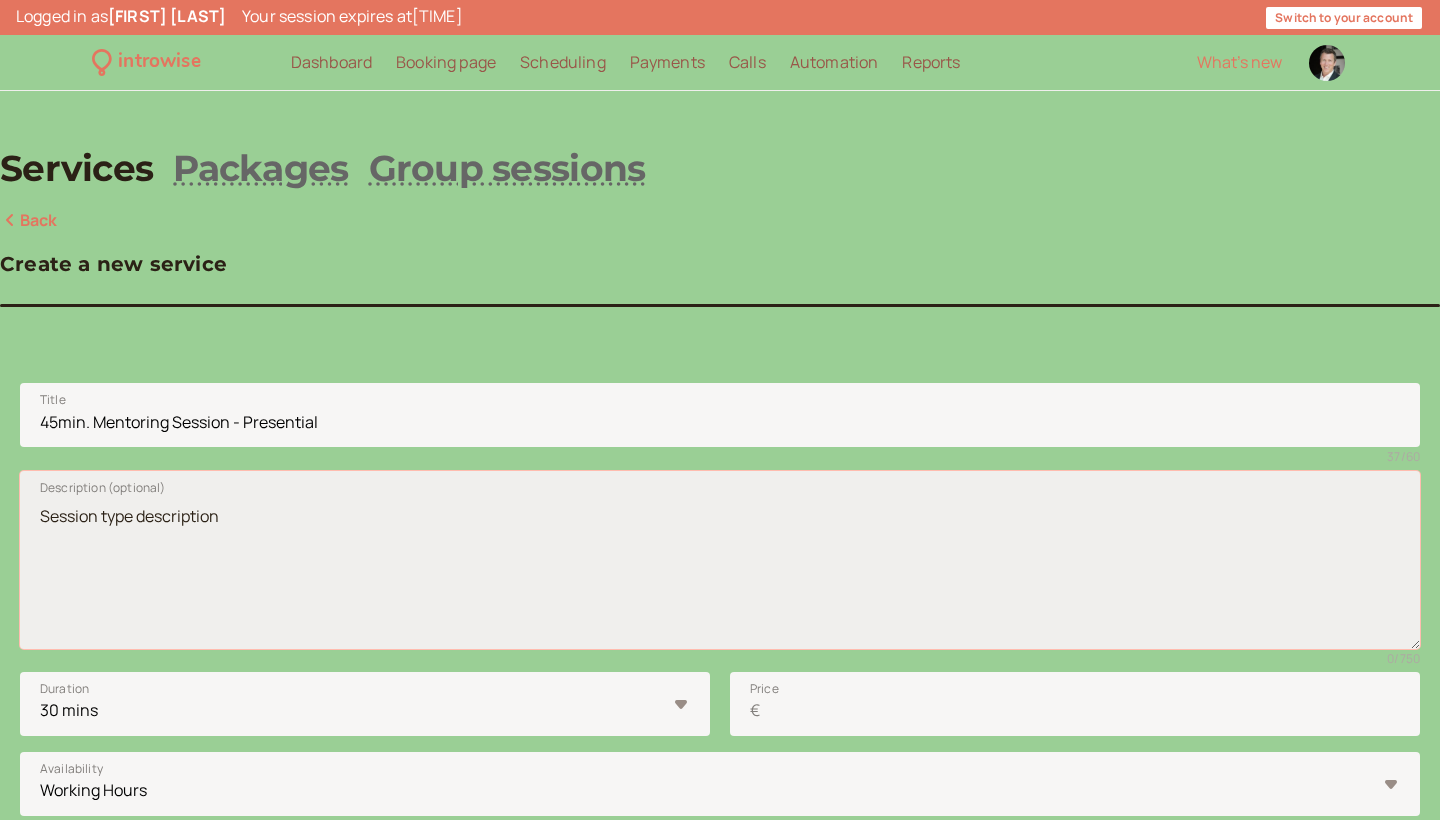 paste on "(Sessão de mentoring de 45min. - Presencial)
Momento dedicado para conexão e discussão do seu desenvolvimento profissional, seja através de uma conversa casual ou de uma sessão estruturada focada em objetivos específicos. Este é um espaço seguro para comunicação aberta e exploração do seu percurso profissional.
Local: Presencialmente no Hotel Sheraton Lisboa.
--------
This is your dedicated time with me to connect and discuss your career development. It can be a casual conversation or a structured session focused on specific goals, providing targeted support. This is your safe space for open communication and exploration of your professional journey.
Location: In-person at the Sheraton Lisboa Hotel." 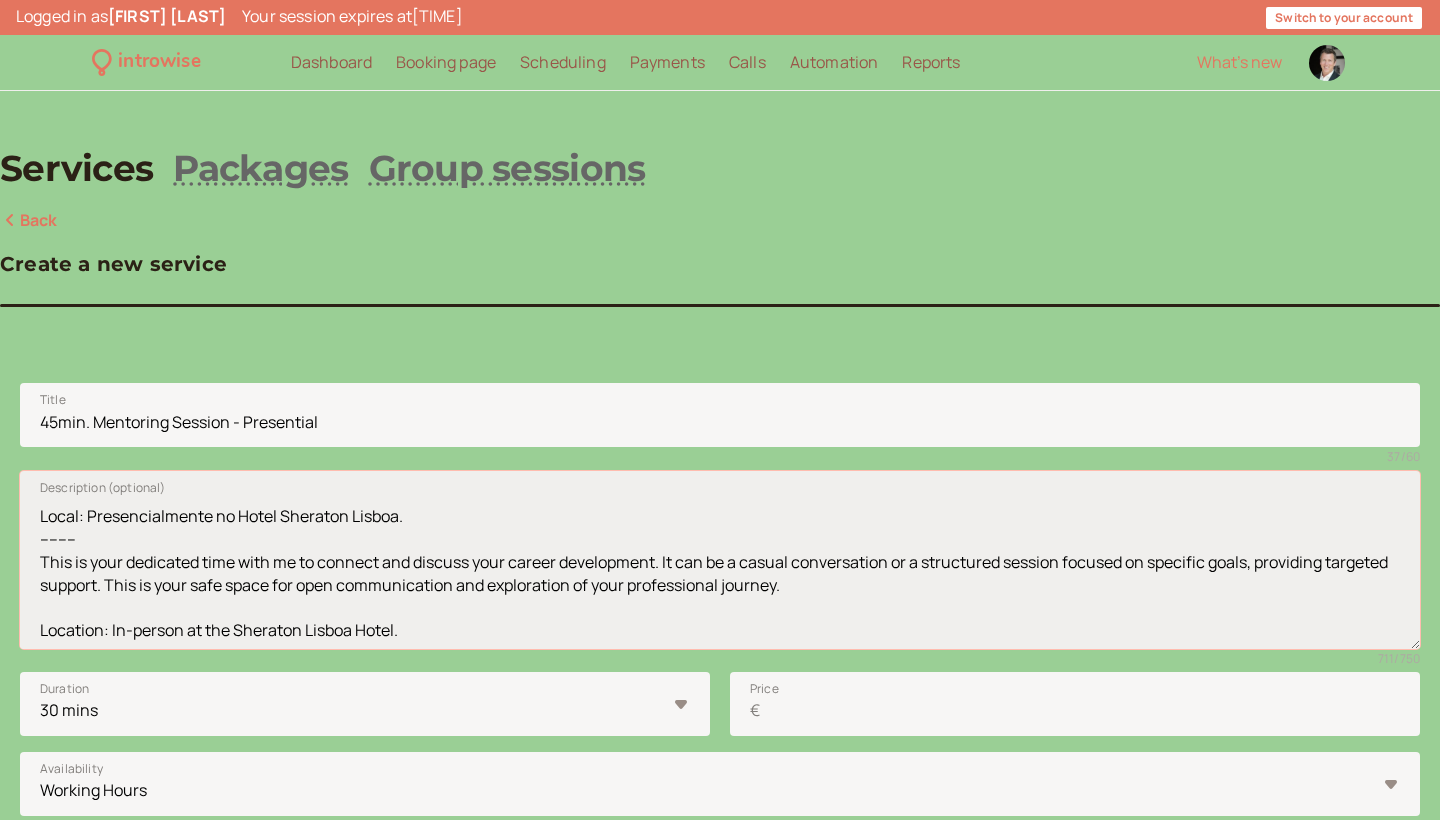 scroll, scrollTop: 132, scrollLeft: 0, axis: vertical 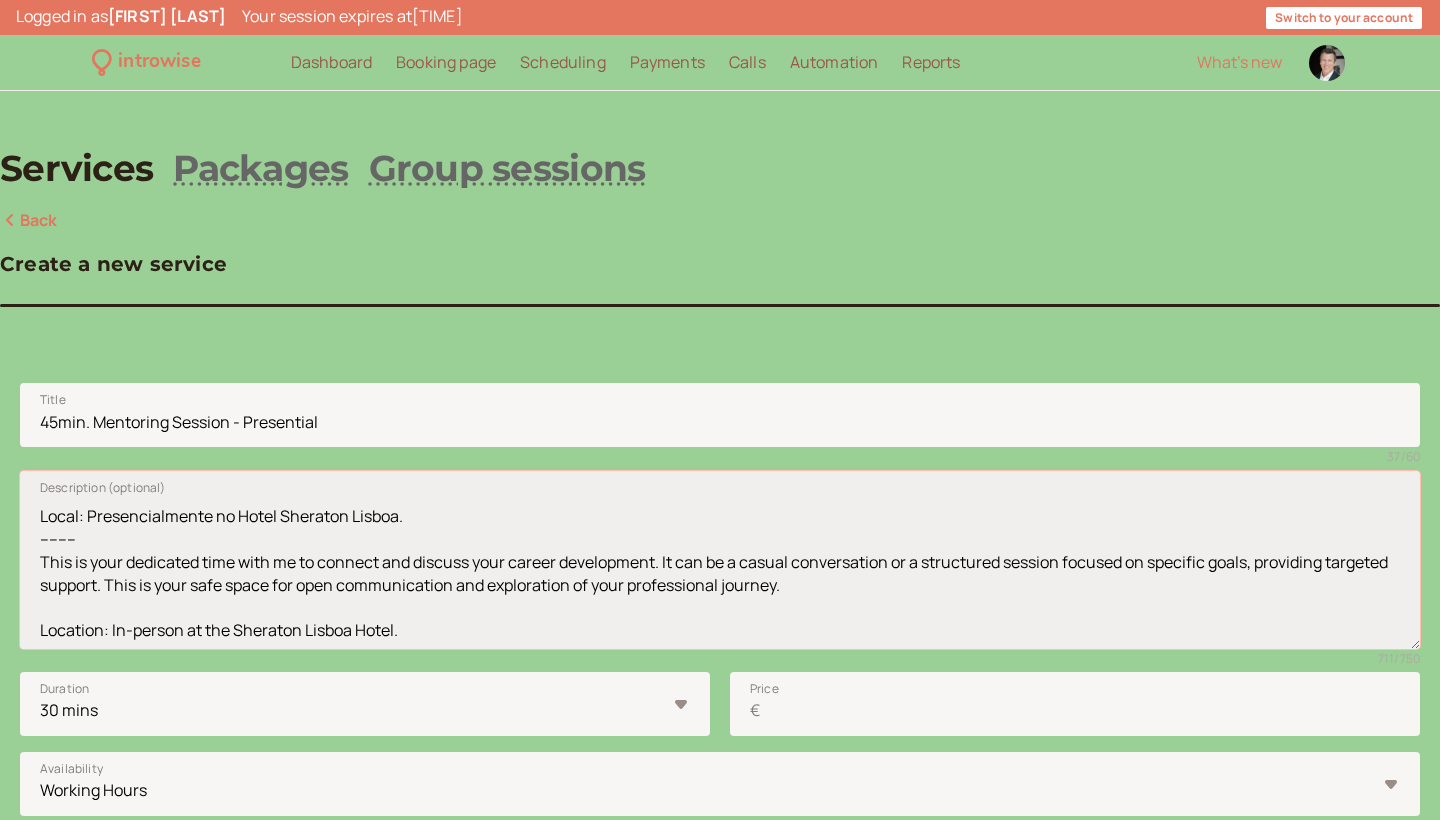drag, startPoint x: 399, startPoint y: 539, endPoint x: 559, endPoint y: 542, distance: 160.02812 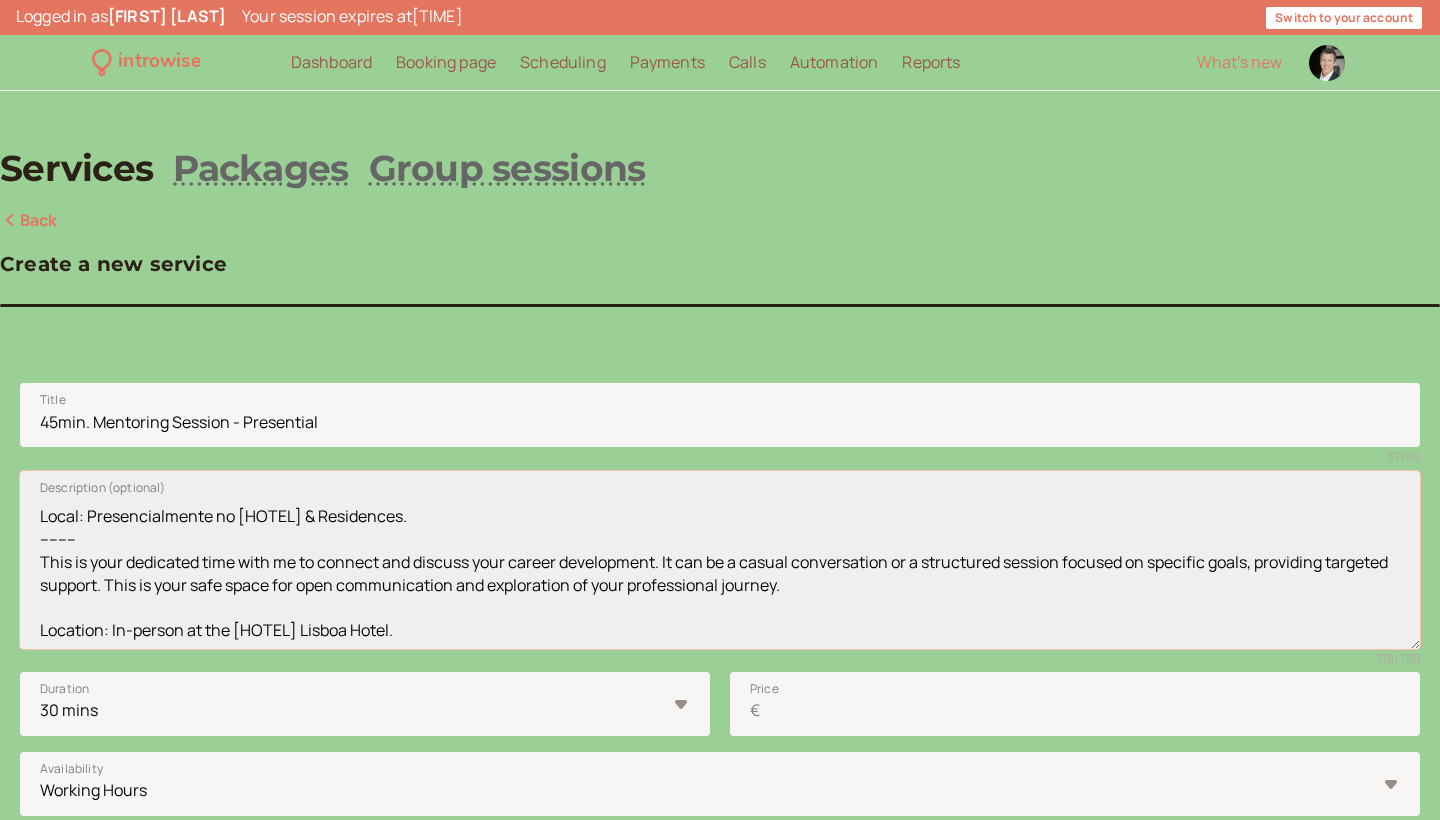scroll, scrollTop: 193, scrollLeft: 0, axis: vertical 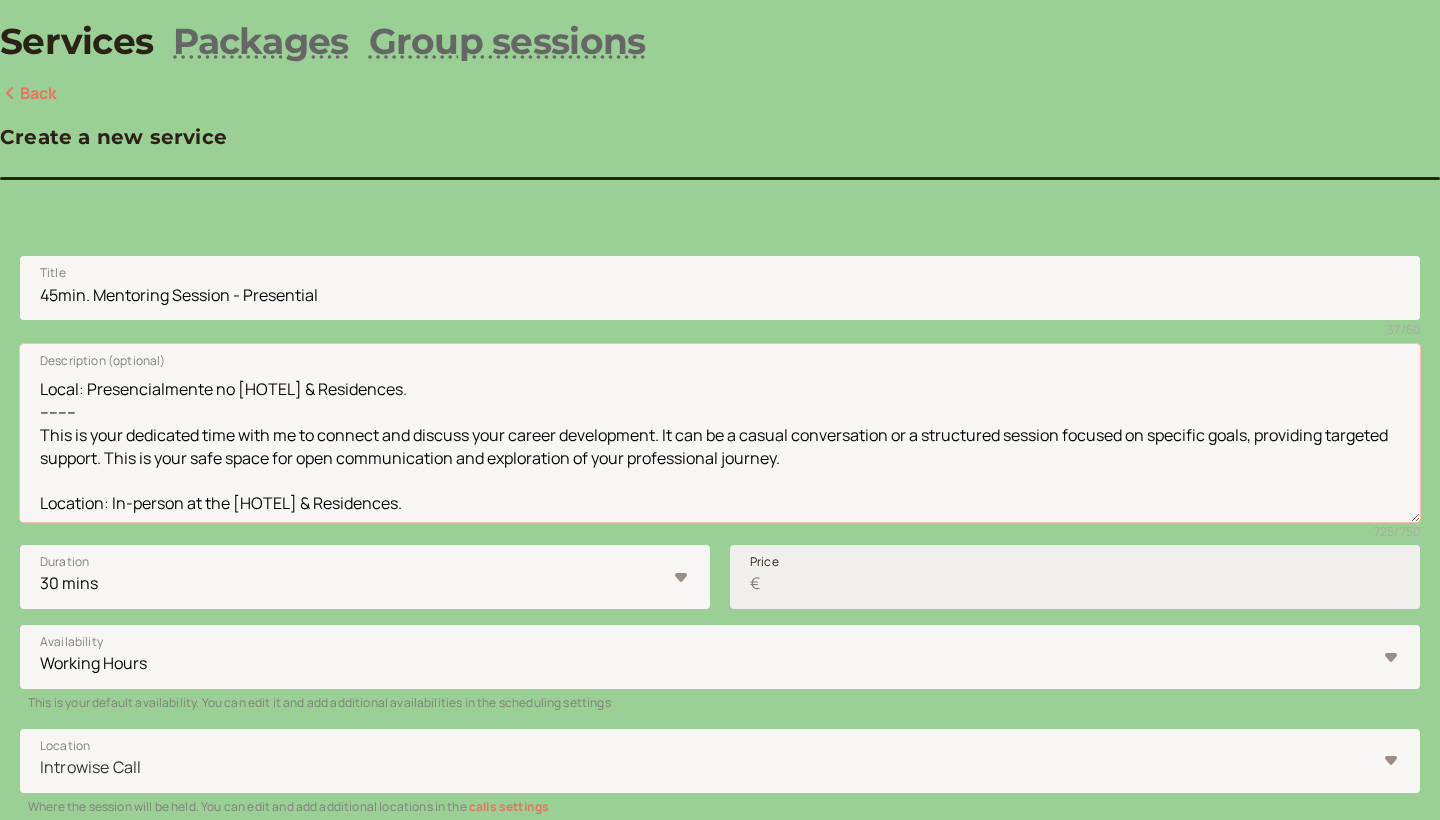 type on "(Sessão de mentoring de 45min. - Presencial)
Momento dedicado para conexão e discussão do seu desenvolvimento profissional, seja através de uma conversa casual ou de uma sessão estruturada focada em objetivos específicos. Este é um espaço seguro para comunicação aberta e exploração do seu percurso profissional.
Local: Presencialmente no [REGION] Hotel & Residences.
--------
This is your dedicated time with me to connect and discuss your career development. It can be a casual conversation or a structured session focused on specific goals, providing targeted support. This is your safe space for open communication and exploration of your professional journey.
Location: In-person at the [REGION] Hotel & Residences." 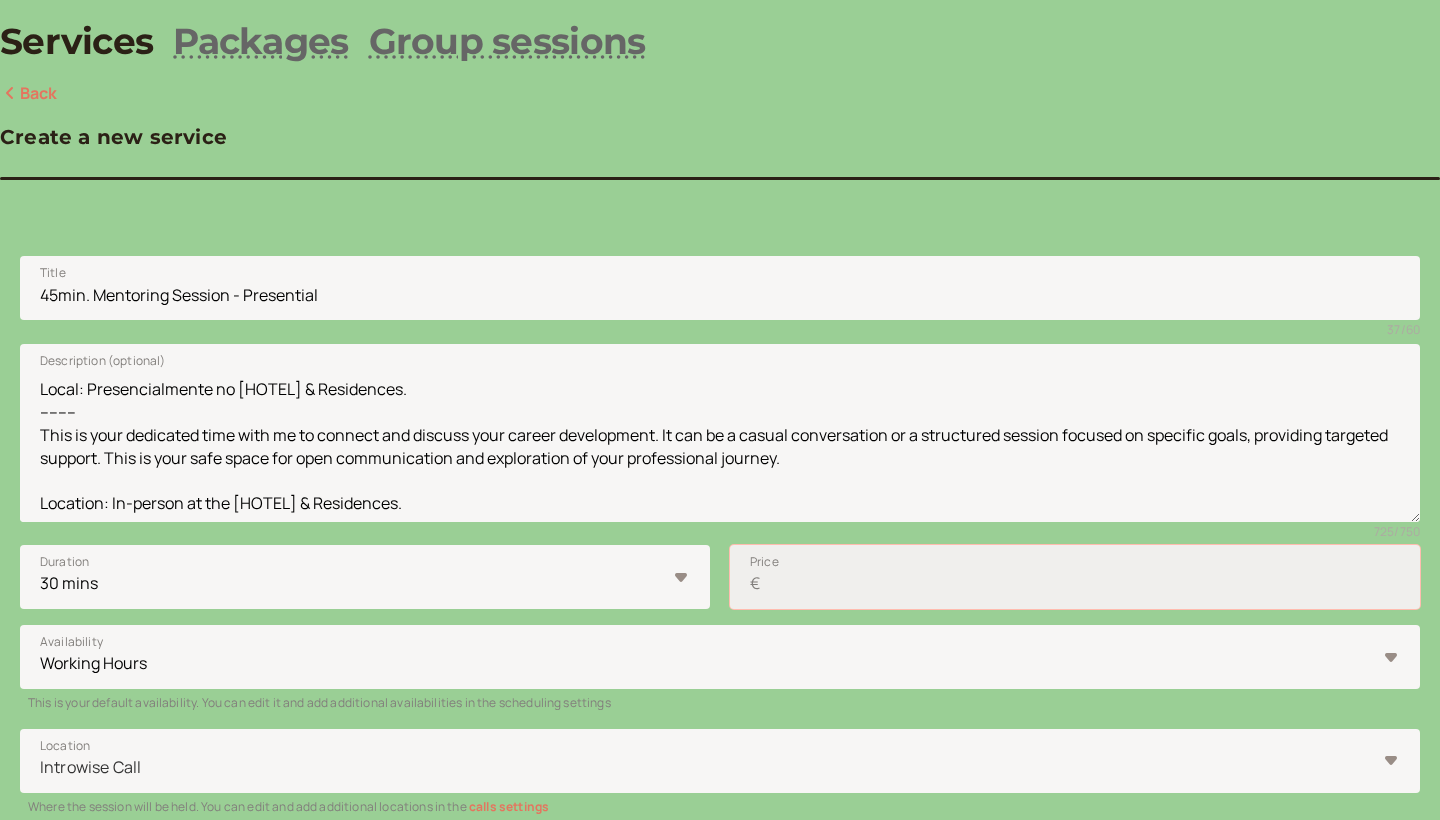 click on "Price €" at bounding box center [1075, 577] 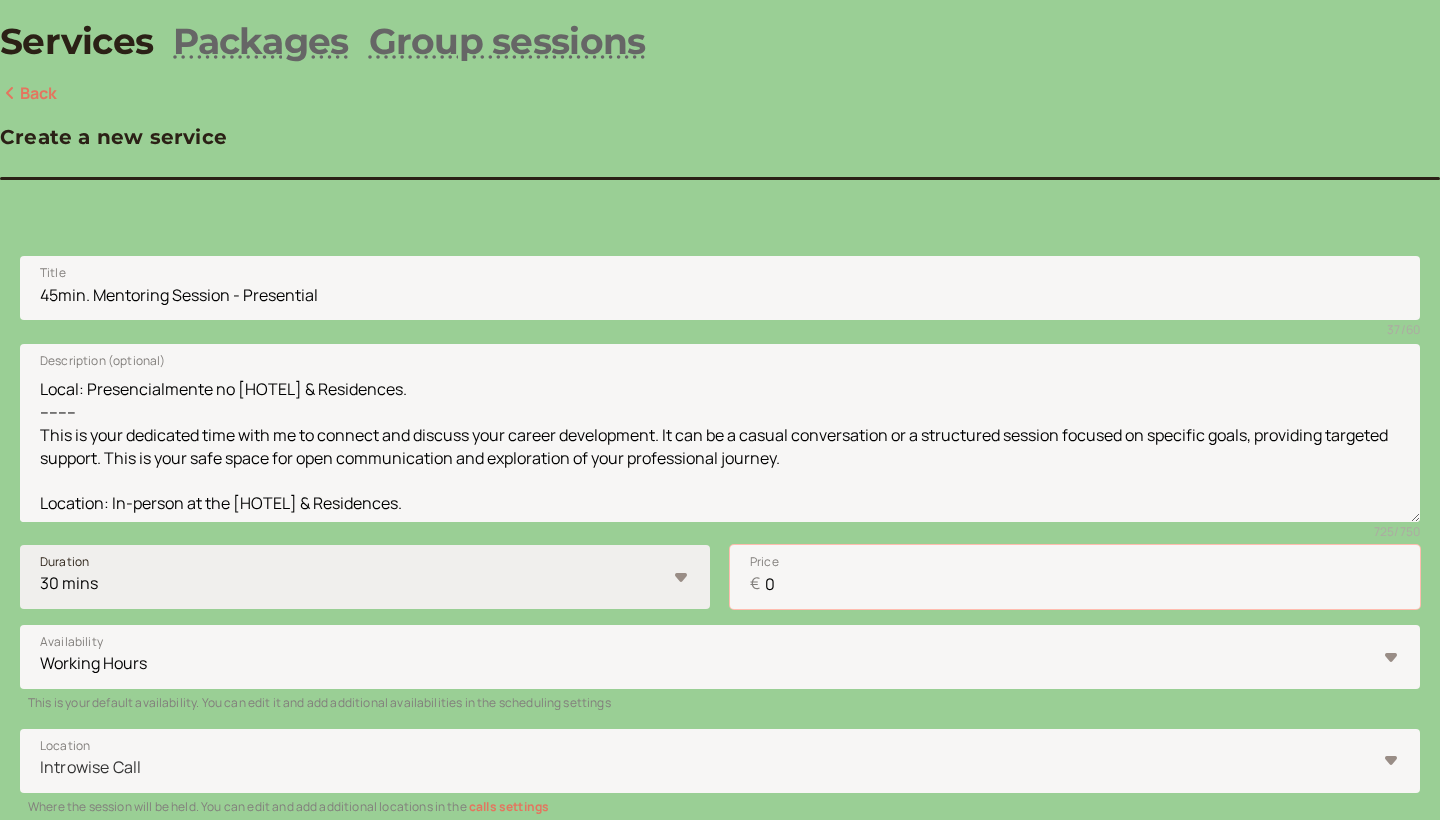 type on "0" 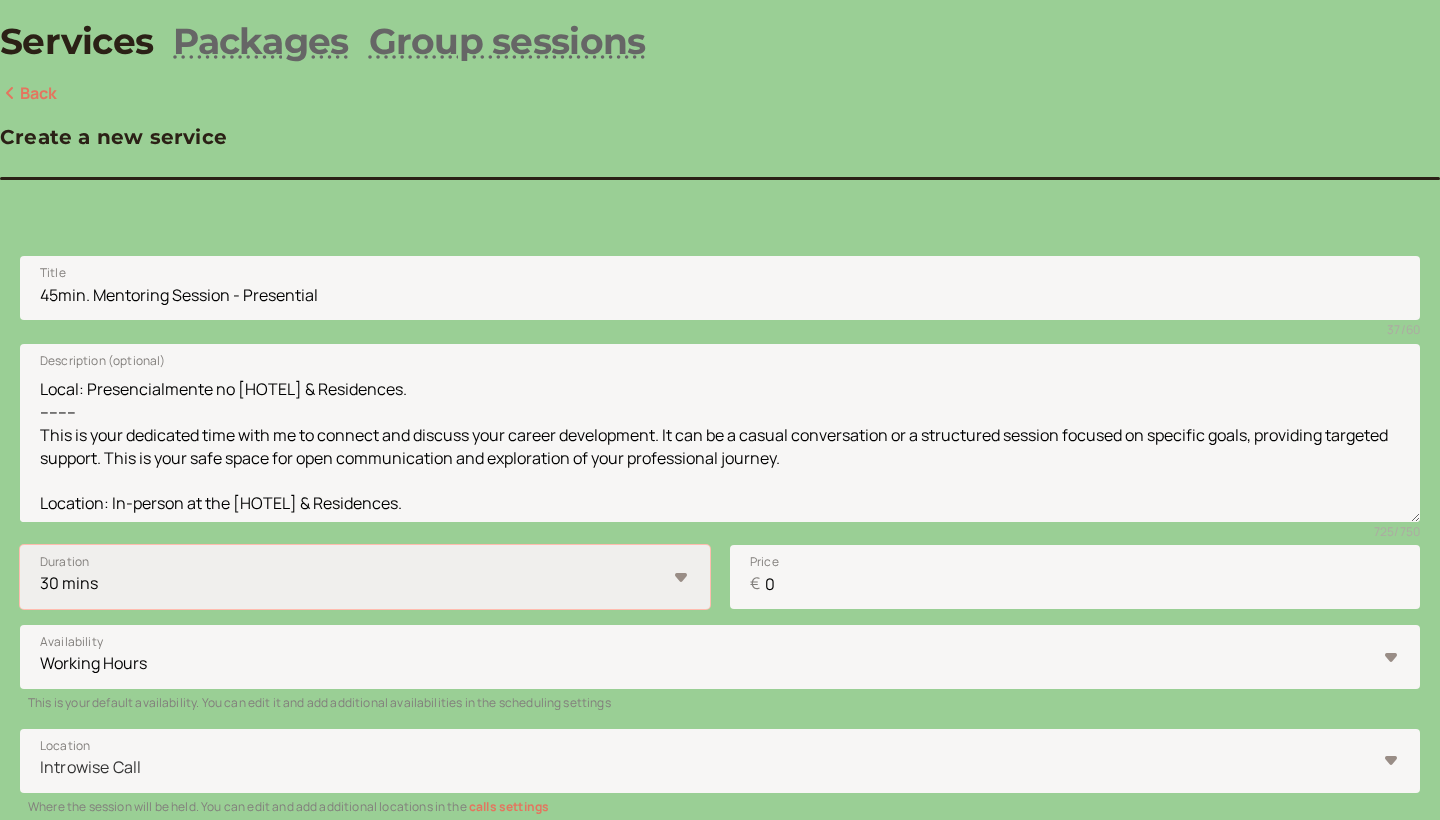 select on "45" 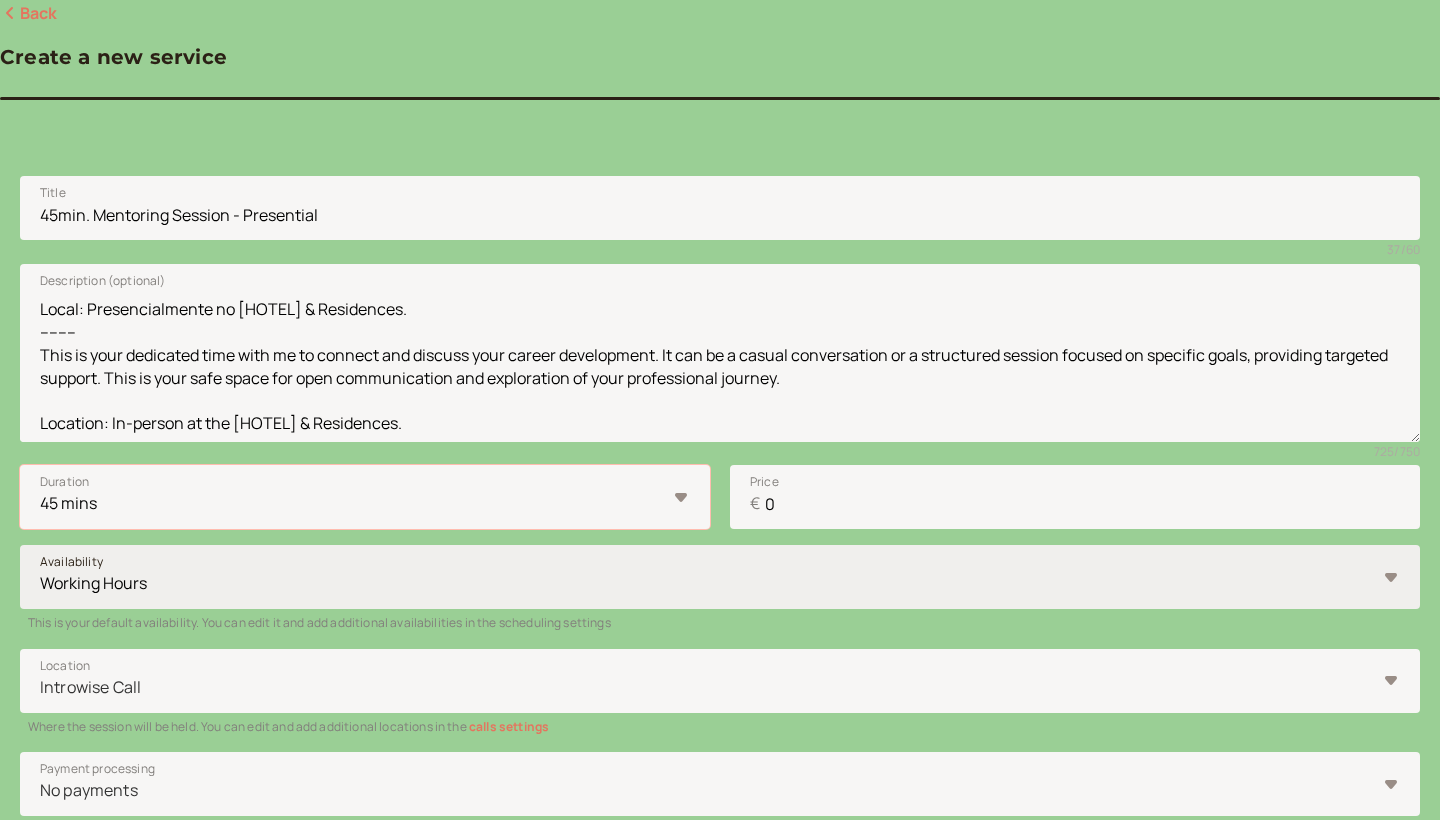 scroll, scrollTop: 253, scrollLeft: 0, axis: vertical 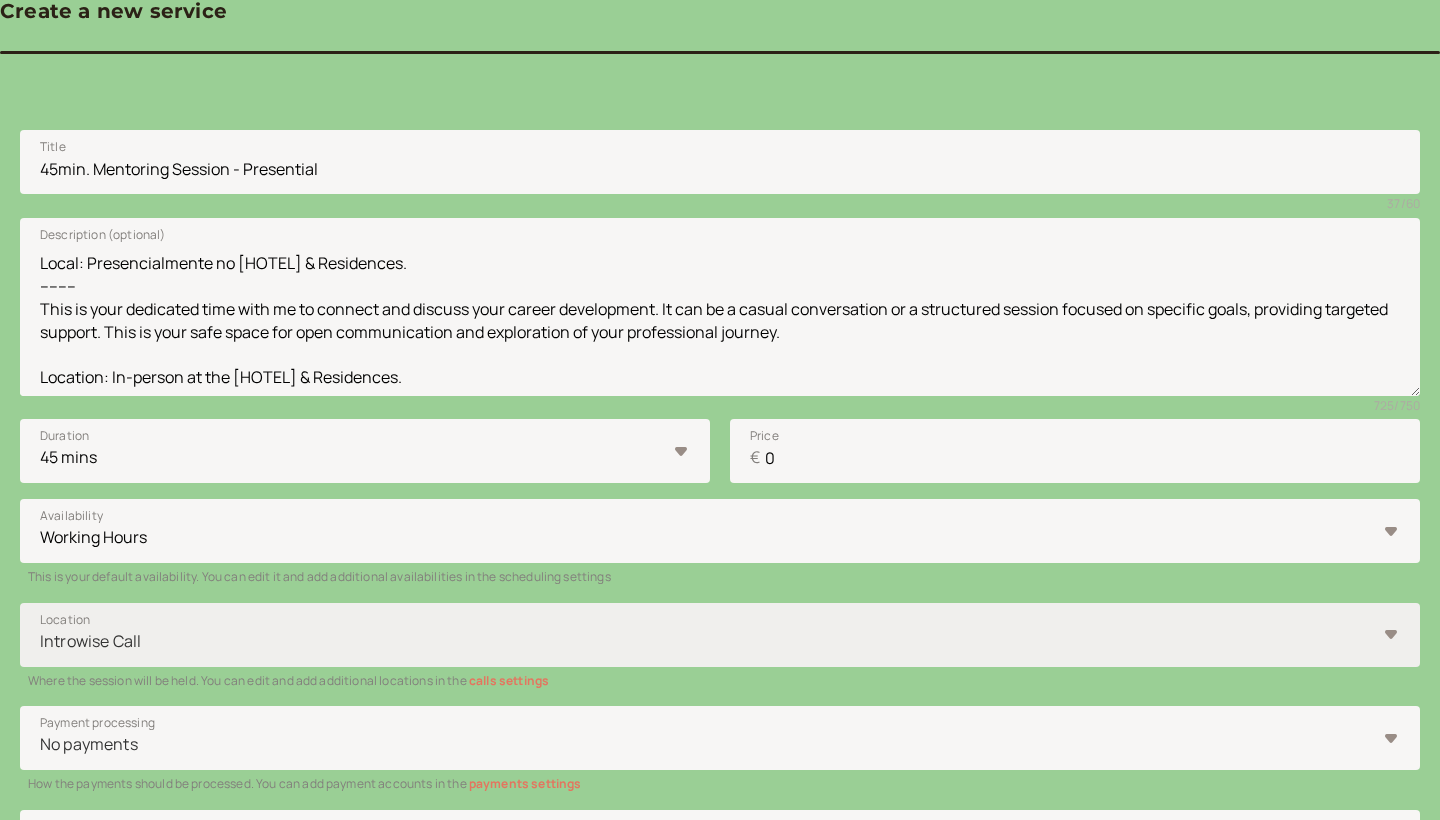 click at bounding box center [707, 641] 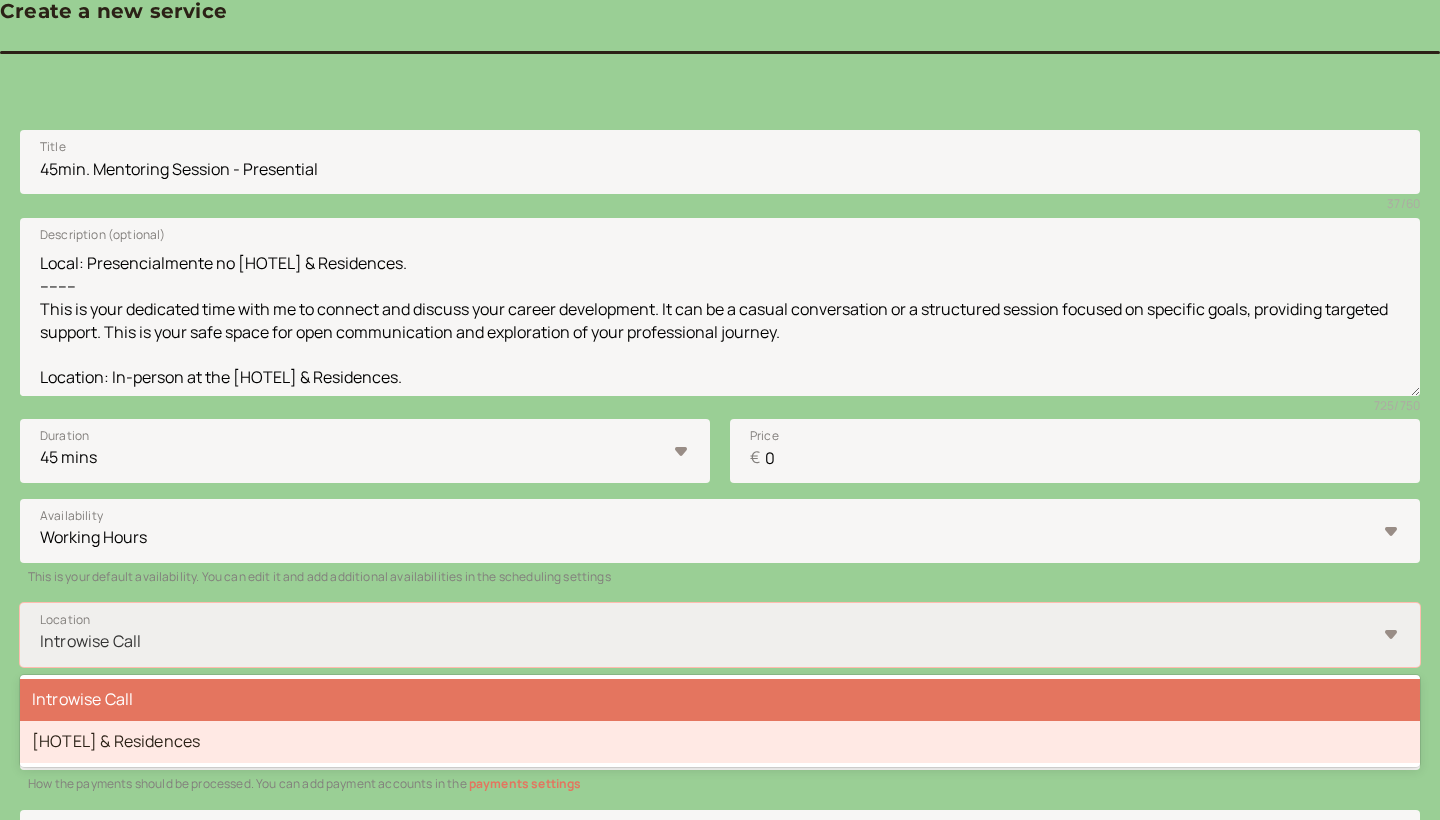 click on "W Algarve Hotel & Residences" at bounding box center (720, 742) 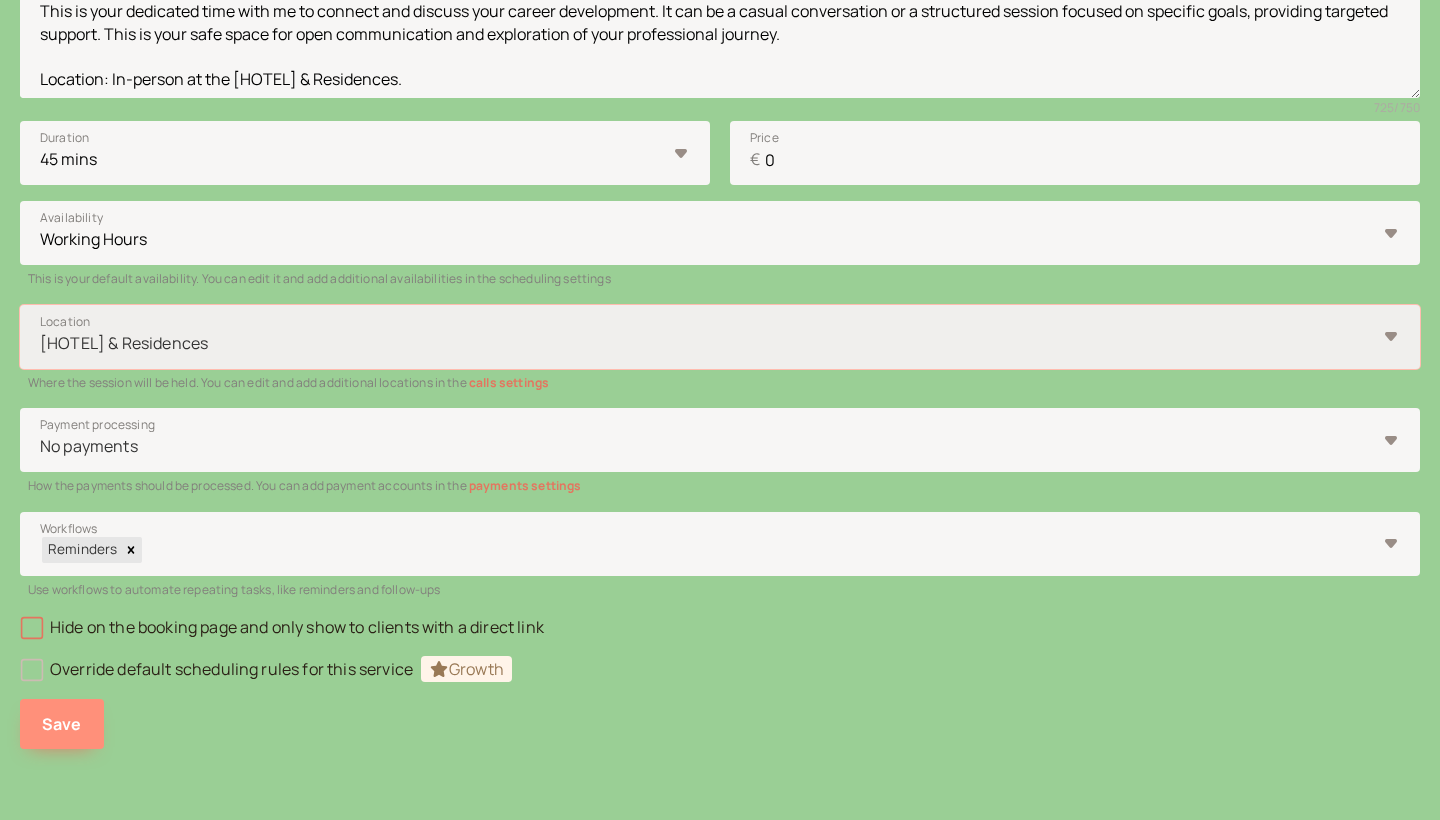 click on "Save" at bounding box center (62, 724) 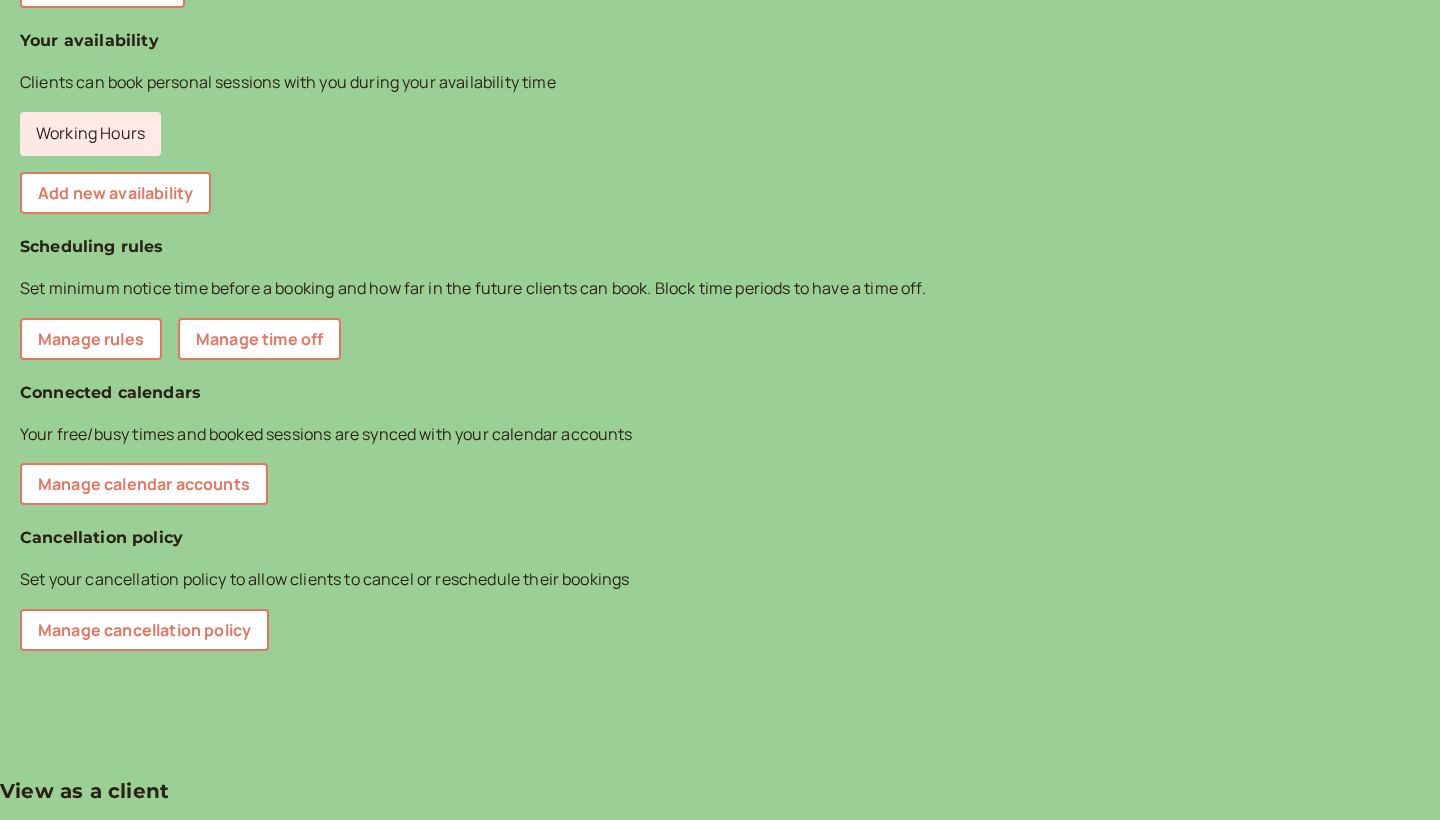 scroll, scrollTop: 35, scrollLeft: 0, axis: vertical 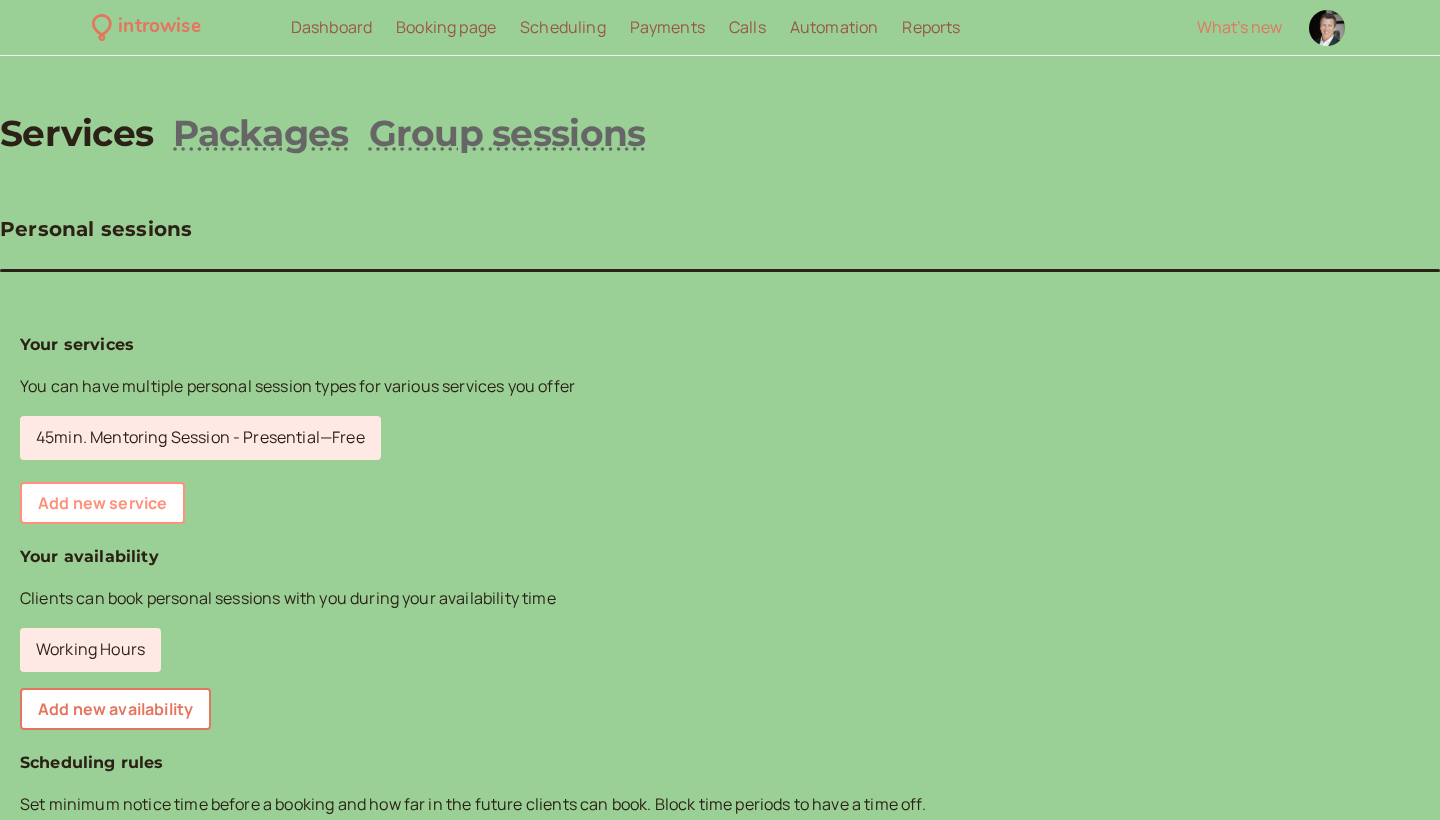 click on "Add new service" at bounding box center [102, 503] 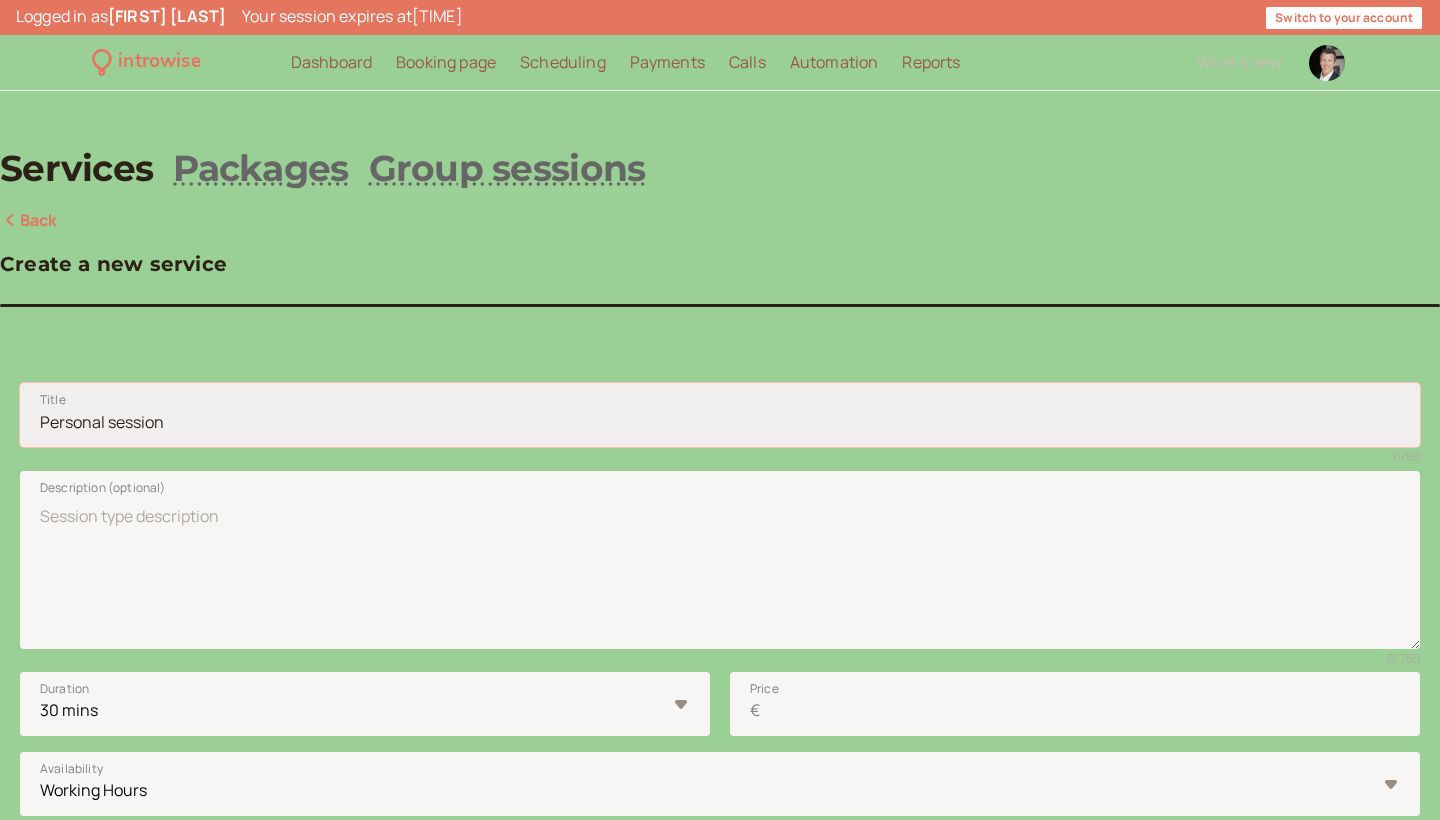 click on "Title" at bounding box center (720, 415) 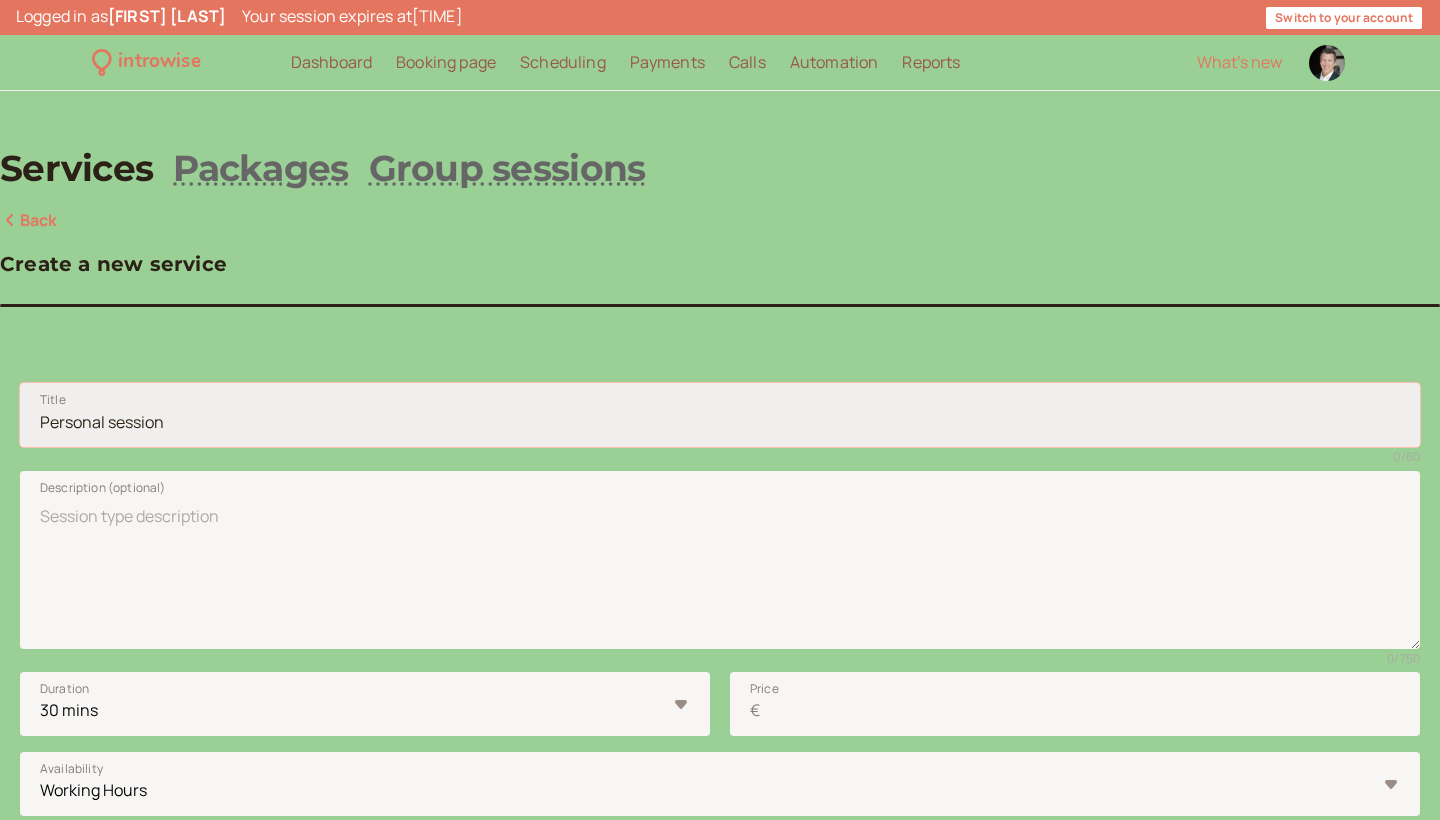 paste on "45-min Mentoring Session - Virtual" 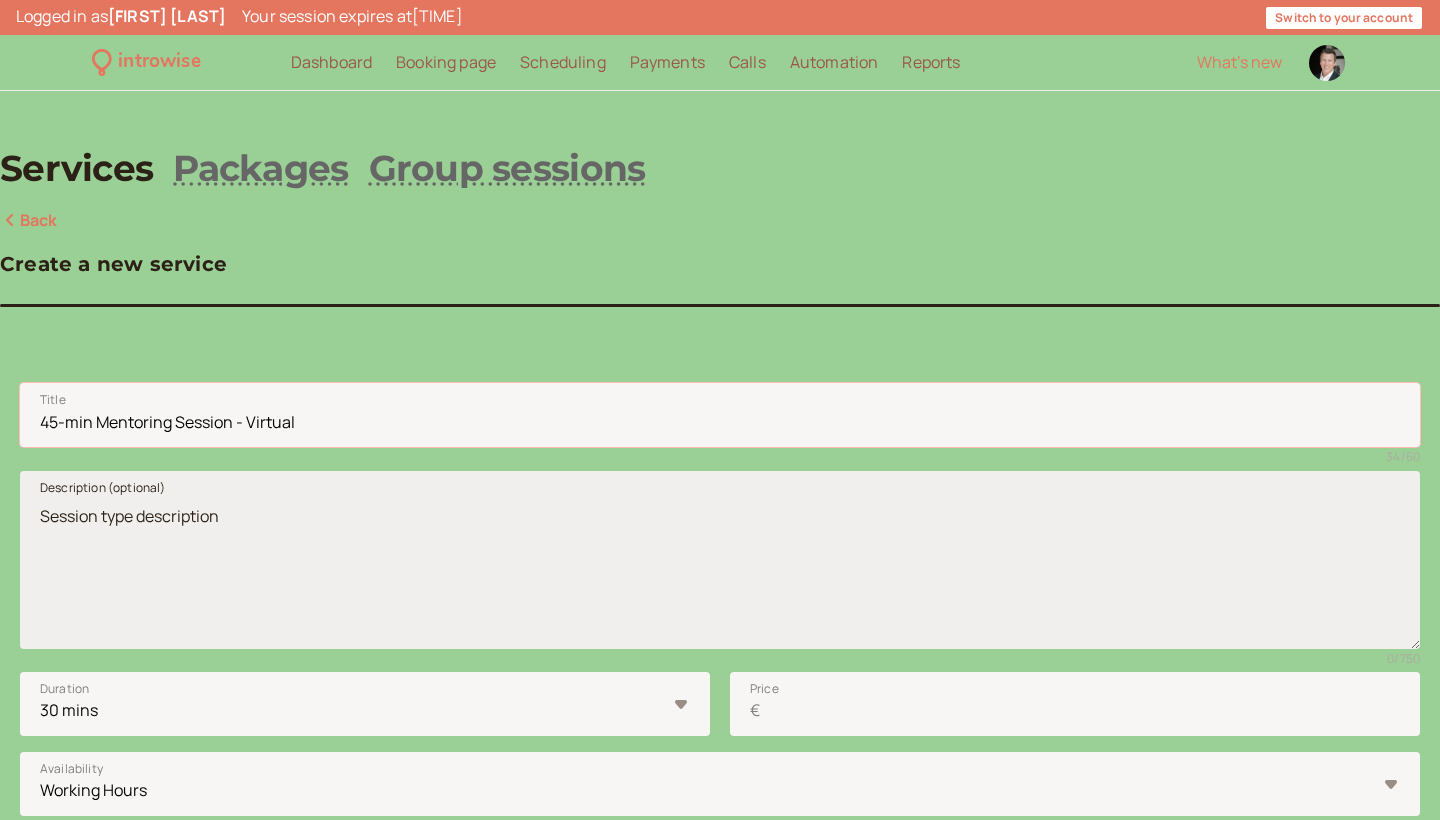 type on "45-min Mentoring Session - Virtual" 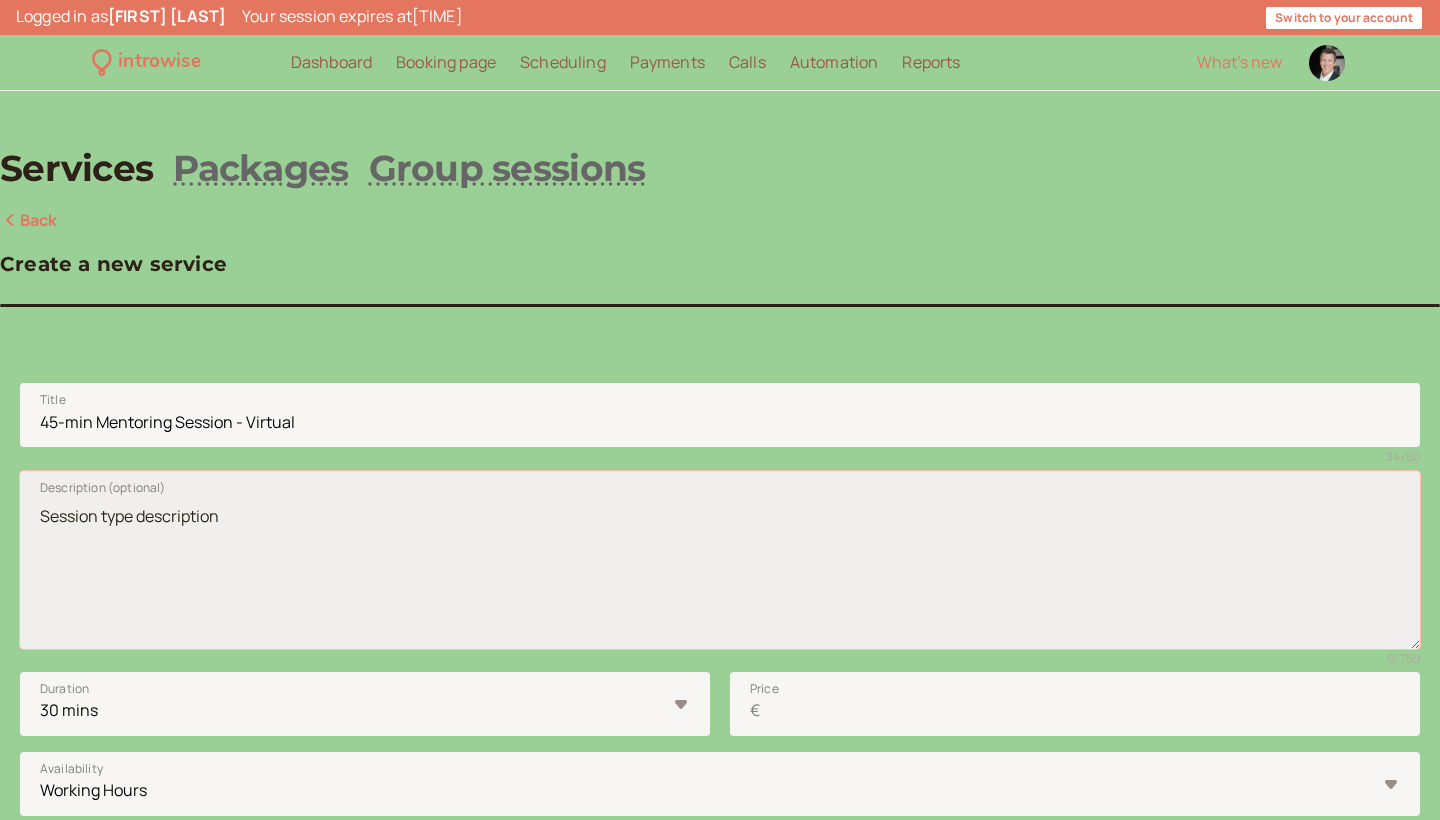 click on "Description (optional)" at bounding box center [720, 560] 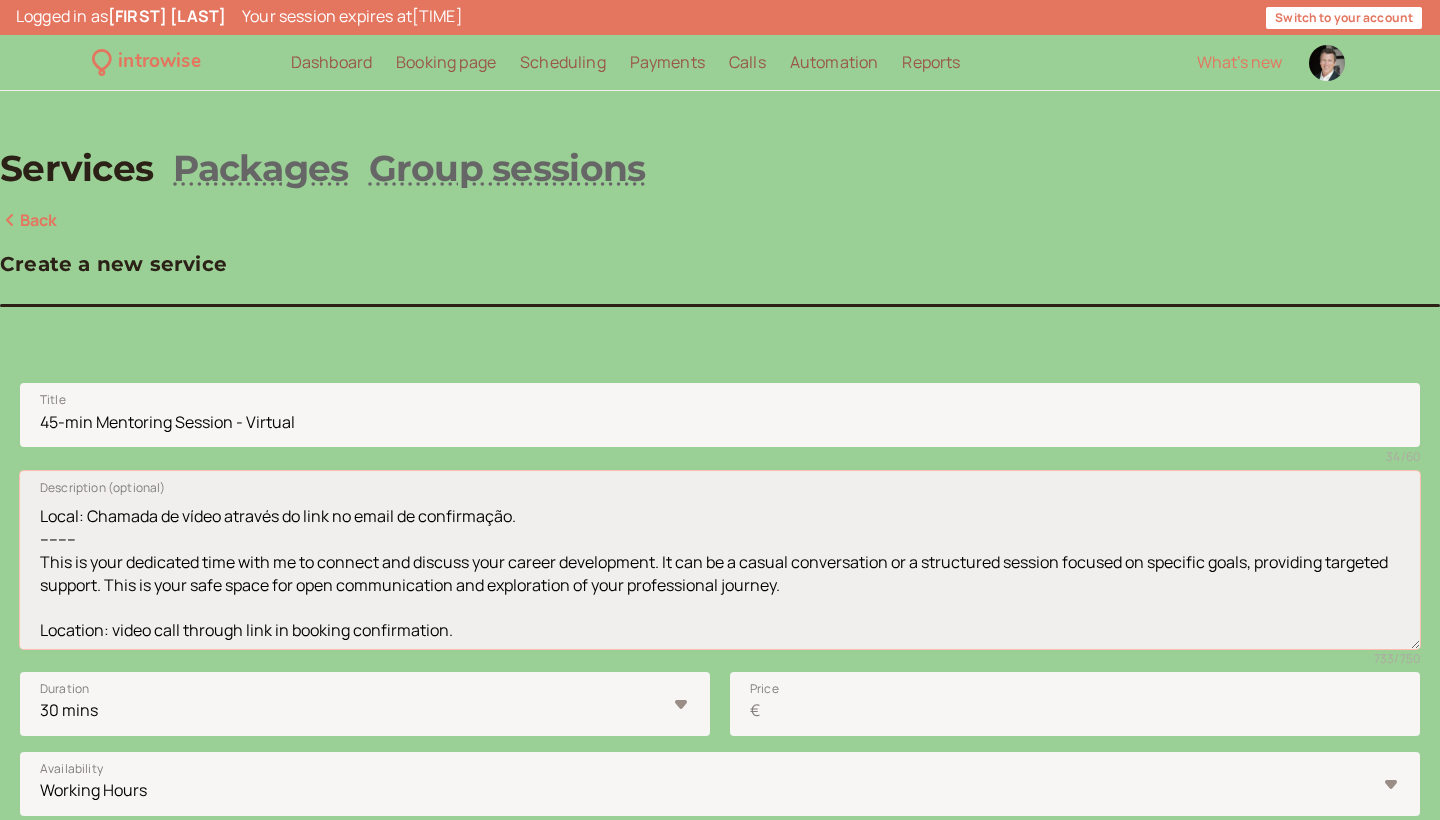 scroll, scrollTop: 193, scrollLeft: 0, axis: vertical 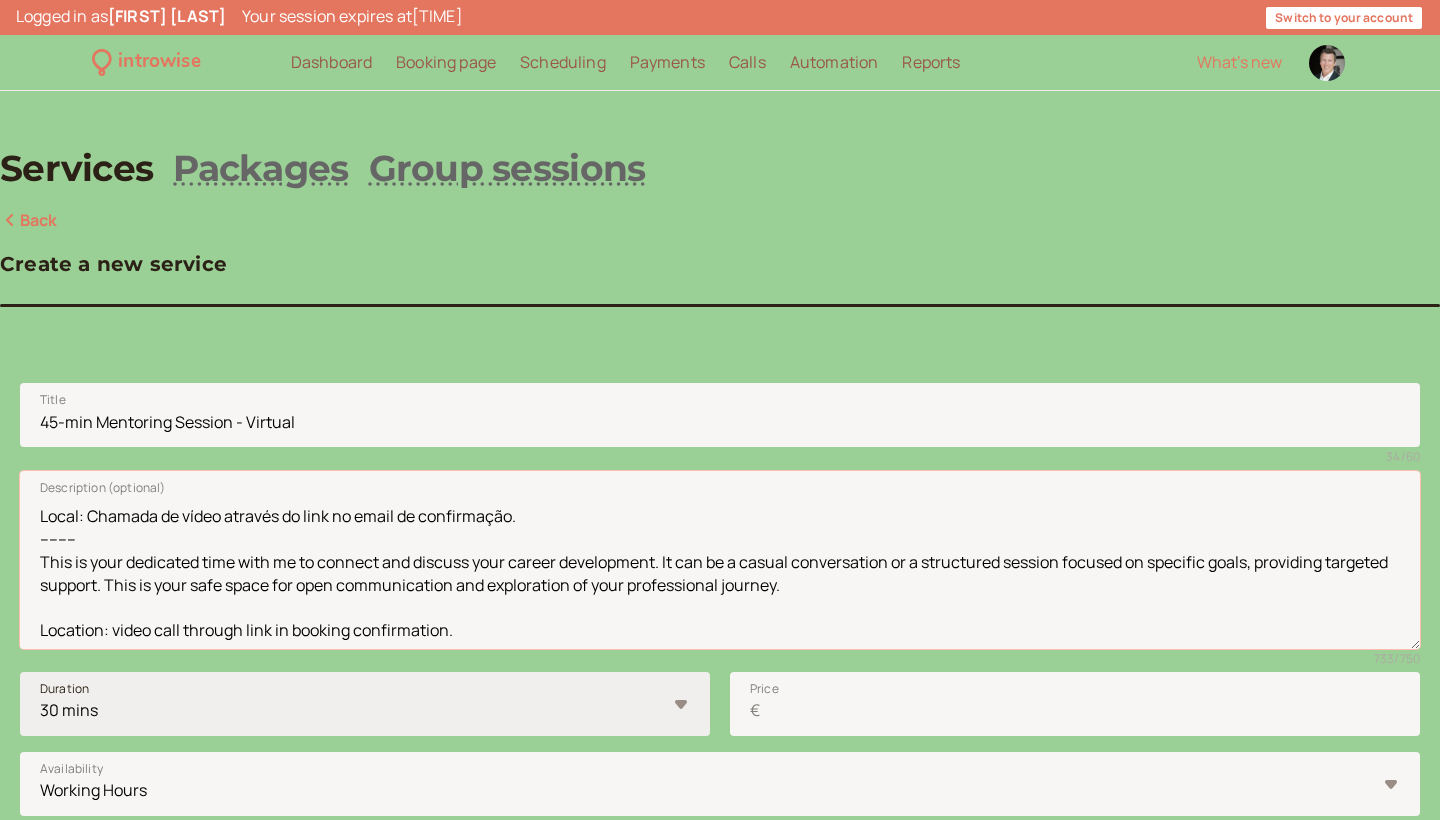 type on "(Sessão de mentoring de 45min. - Virtual)
Momento dedicado para conexão e discussão do seu desenvolvimento profissional, seja através de uma conversa casual ou de uma sessão estruturada focada em objetivos específicos. Este é um espaço seguro para comunicação aberta e exploração do seu percurso profissional.
Local: Chamada de vídeo através do link no email de confirmação.
--------
This is your dedicated time with me to connect and discuss your career development. It can be a casual conversation or a structured session focused on specific goals, providing targeted support. This is your safe space for open communication and exploration of your professional journey.
Location: video call through link in booking confirmation." 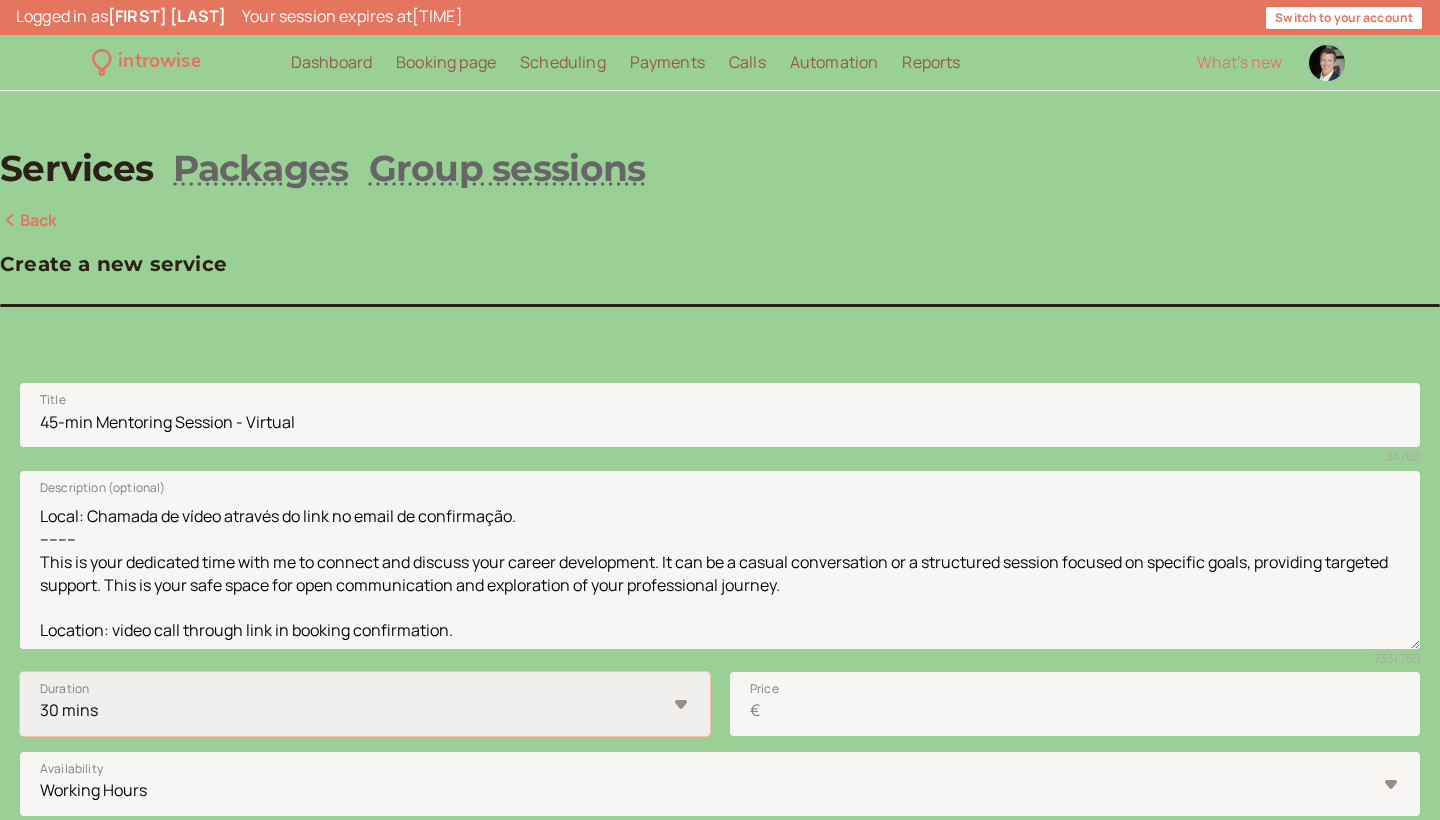 select on "45" 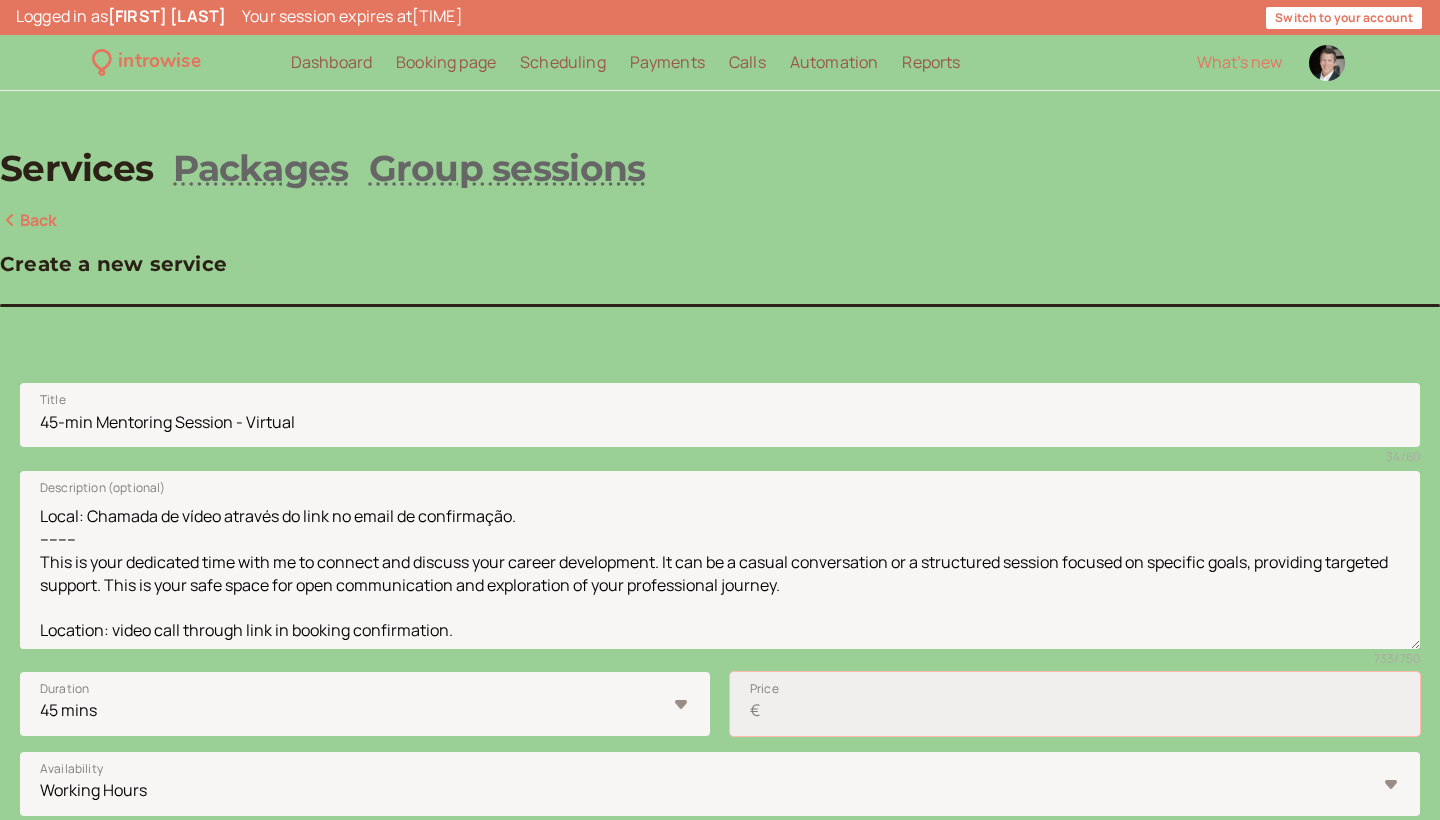 click on "Price €" at bounding box center (1075, 704) 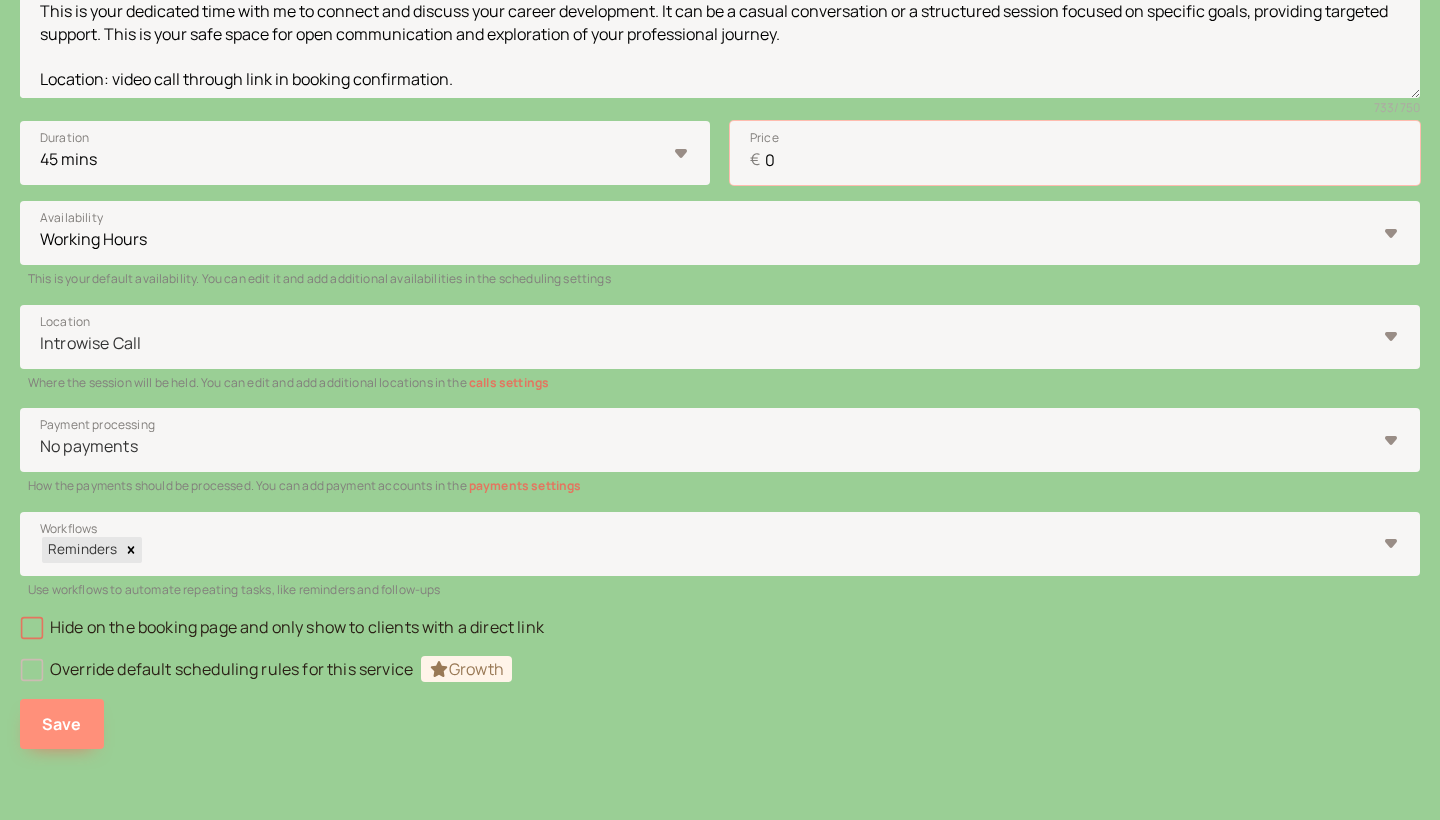 type on "0" 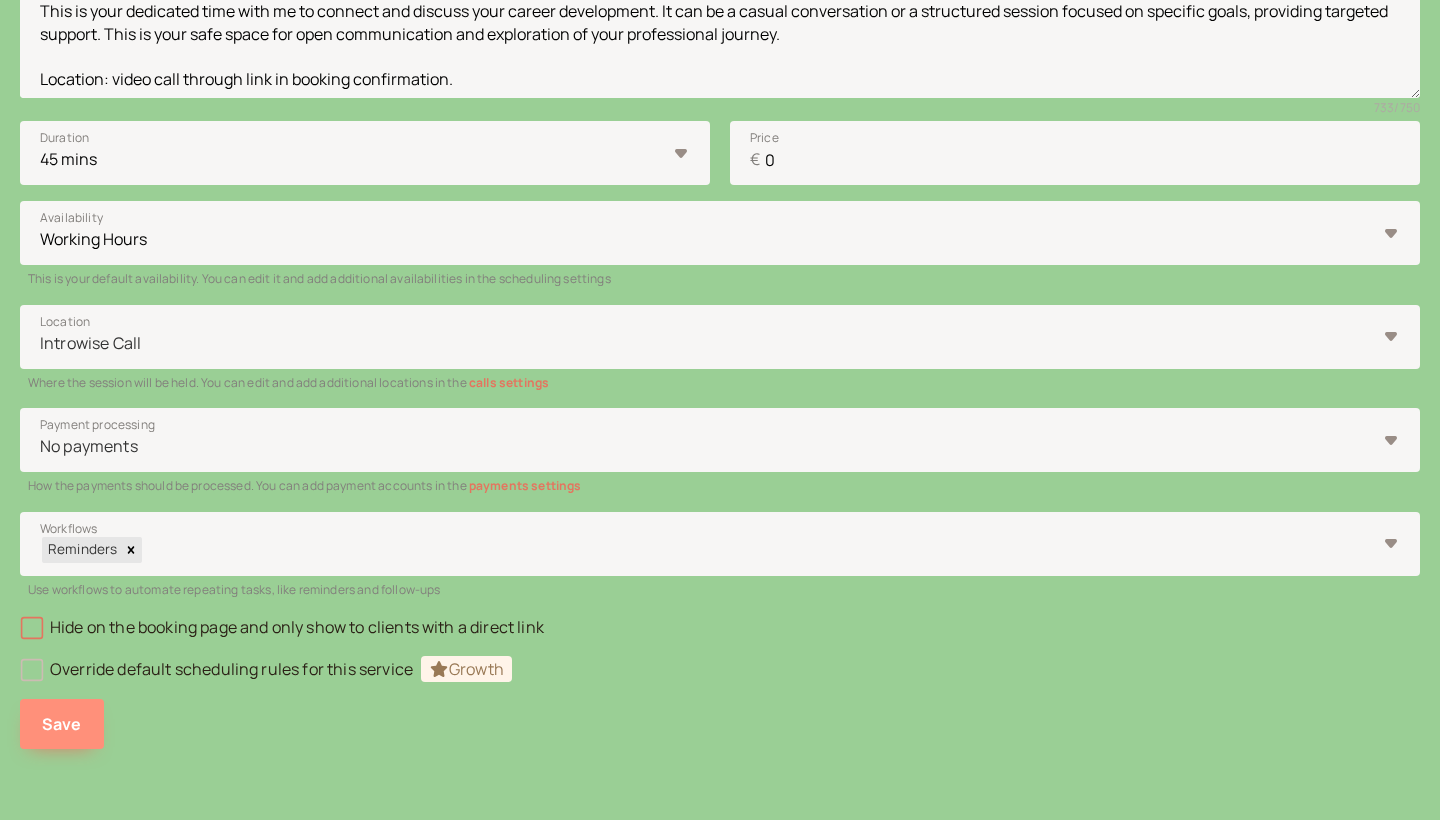 click on "Save" at bounding box center (62, 724) 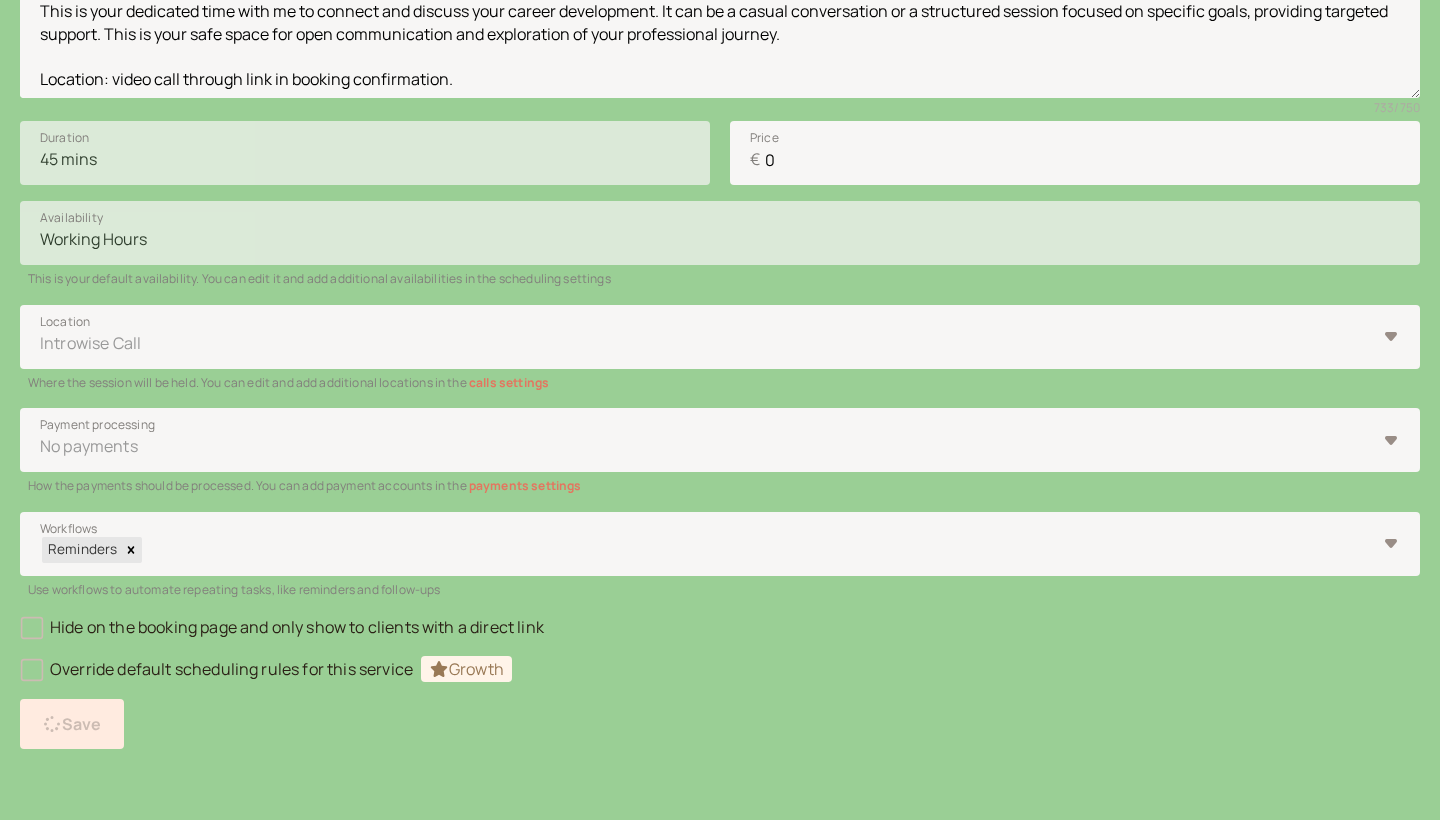 scroll, scrollTop: 35, scrollLeft: 0, axis: vertical 